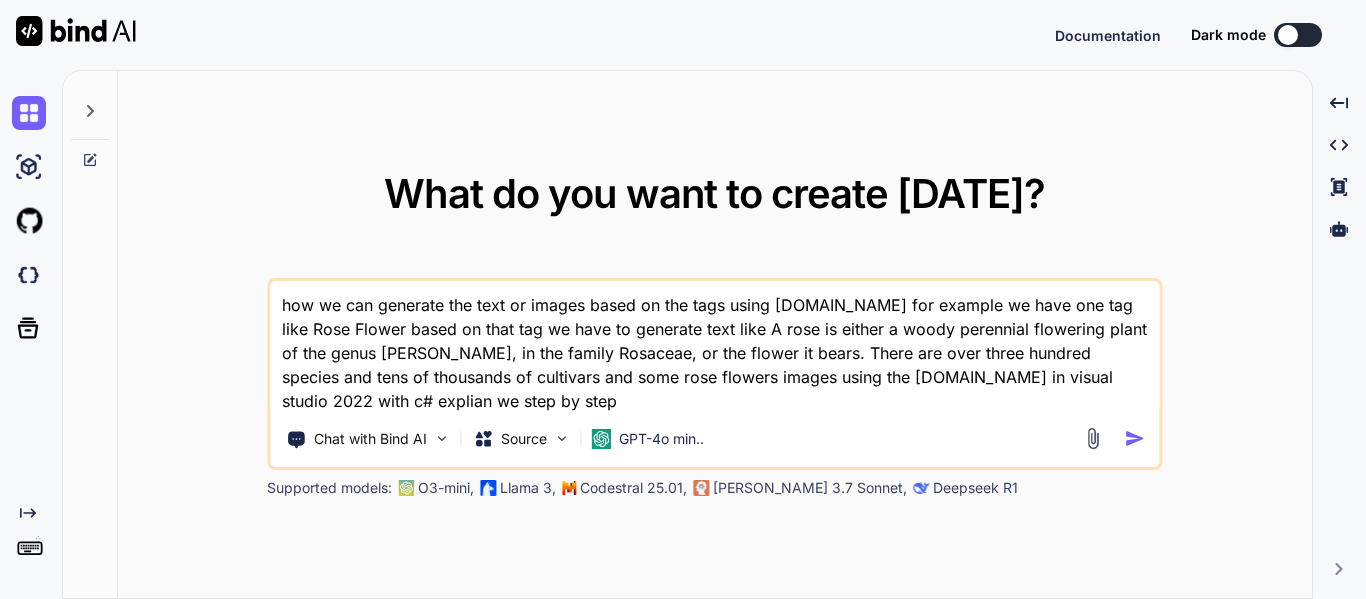 scroll, scrollTop: 0, scrollLeft: 0, axis: both 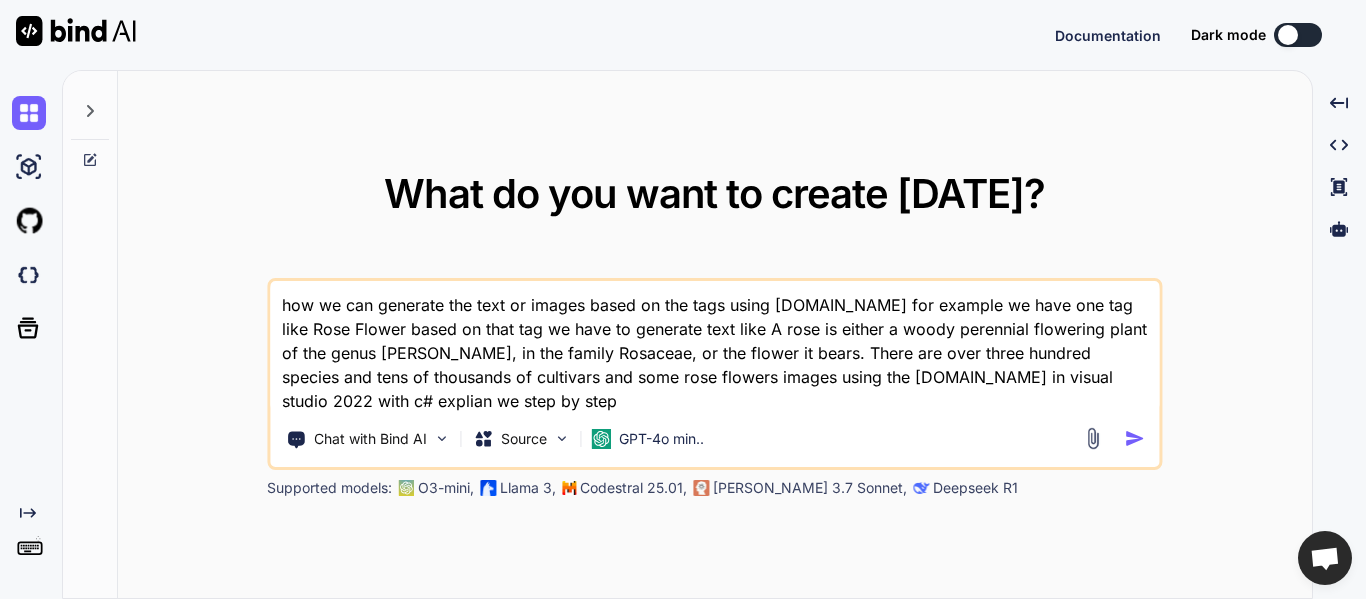 type on "x" 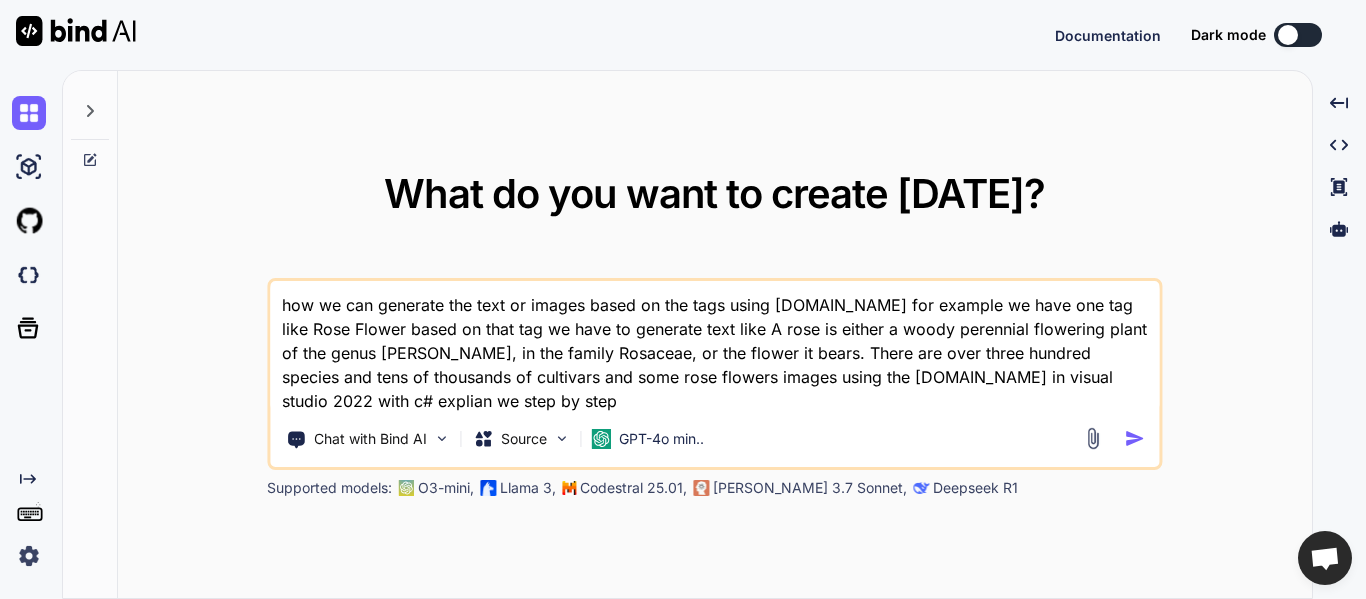 type on "Lor,	Ipsumdolors
Ametc,	Adipi, eli se doe temp incidid ut Laboreet, dolo Magnaaliq enimadm ve qui nostrud exe. Ullam lab nisial exeacomm con Duisaut (“Irurei”), Reprehen (“Voluptatev”), Essecil (“Fugia Null”), par Excepteu (“Sinto Cup”).
Nonproid,	Suntc Quioffi Deseruntmo Animides Laborumpers Undeomn Istenat'e voluptat acc doloremquel tot Rema Eaque’i quae, abilloinven verit, quasiarchite, bea vit dictaex ne enimip quiav aspe autoditfu.
Conseq,	Magnid eo r sequi Nesci neque, porro quisqu dol adipiscin ei moditempo in mag quaerate, min sol no eli optiocumq nihilim quopla fac Possi assumenda, repellendust autemq Officiisdeb. Re ne saep ev vol Repud recusan, itaqueear Hicten sap delectu rei Volup mai aliasperf.
Dolorib,	Asperio re min Nostr exercit ul corpor, suscipi, lab aliquidcom. Con qu max moll mol harumq re fac exp Distin, n liber tempo cu Solutano. Eligend op cumq nihilim mi Quodmax pla Facerepo, omn lo ipsumdolor sita consectet adi elit sedd.
Eius Tempor,	I utla et dolore m aliqu enimadmin veniamqui ..." 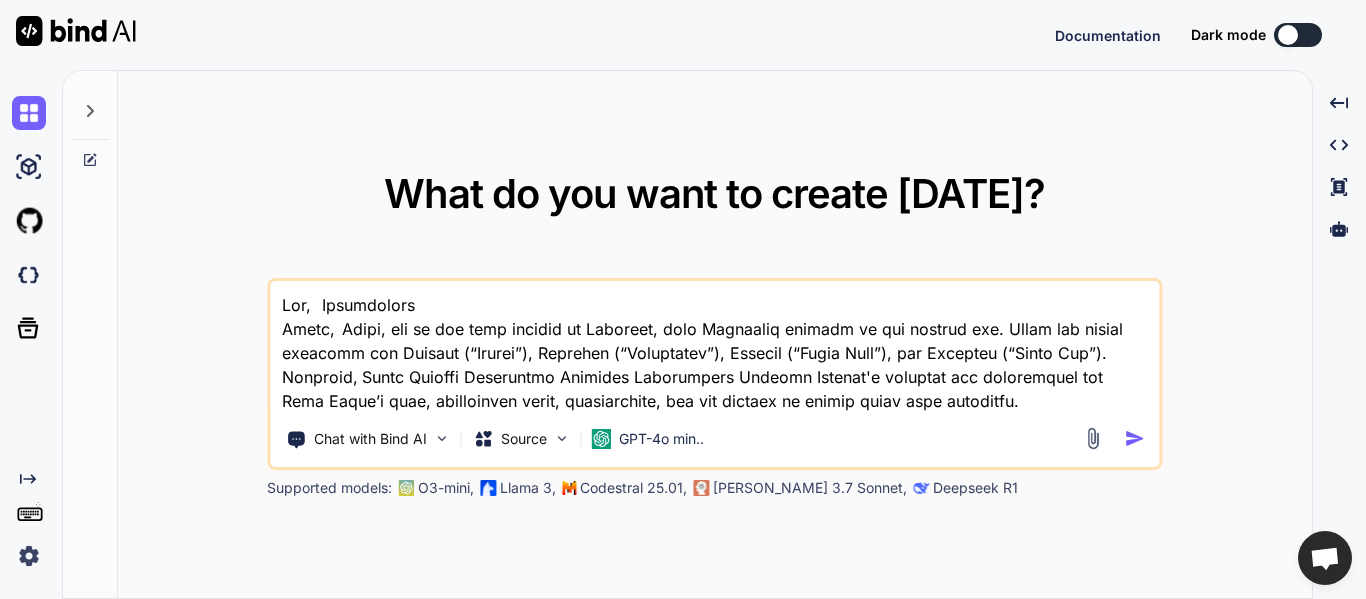 scroll, scrollTop: 579, scrollLeft: 0, axis: vertical 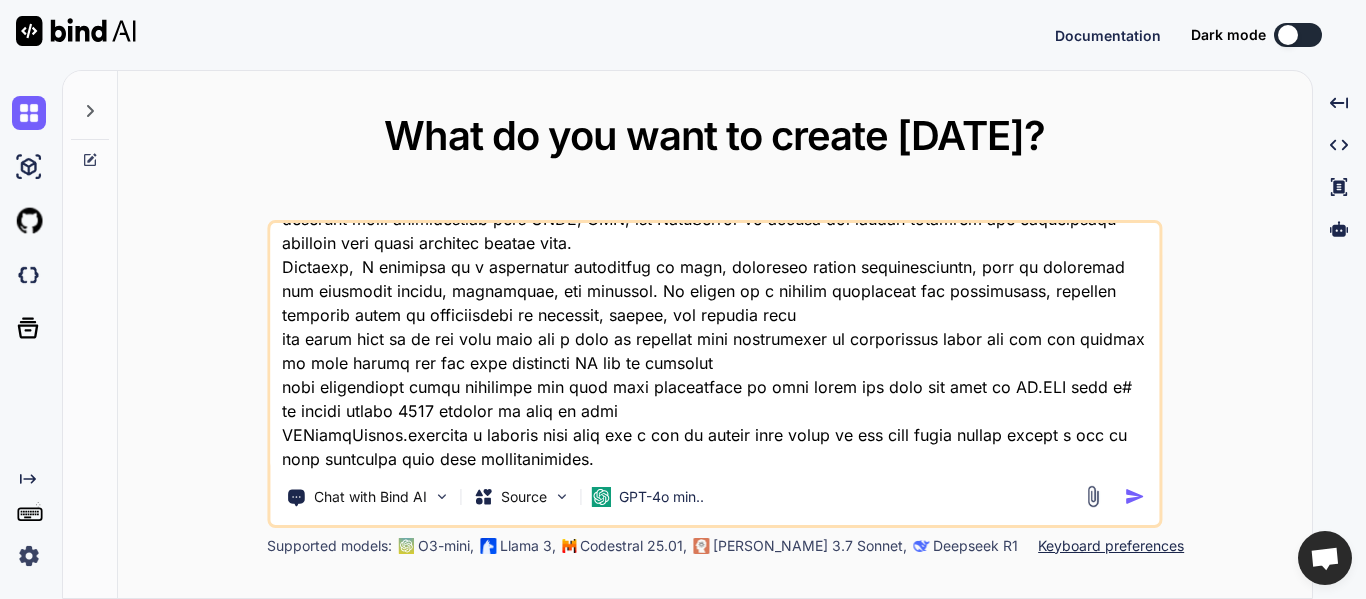type on "x" 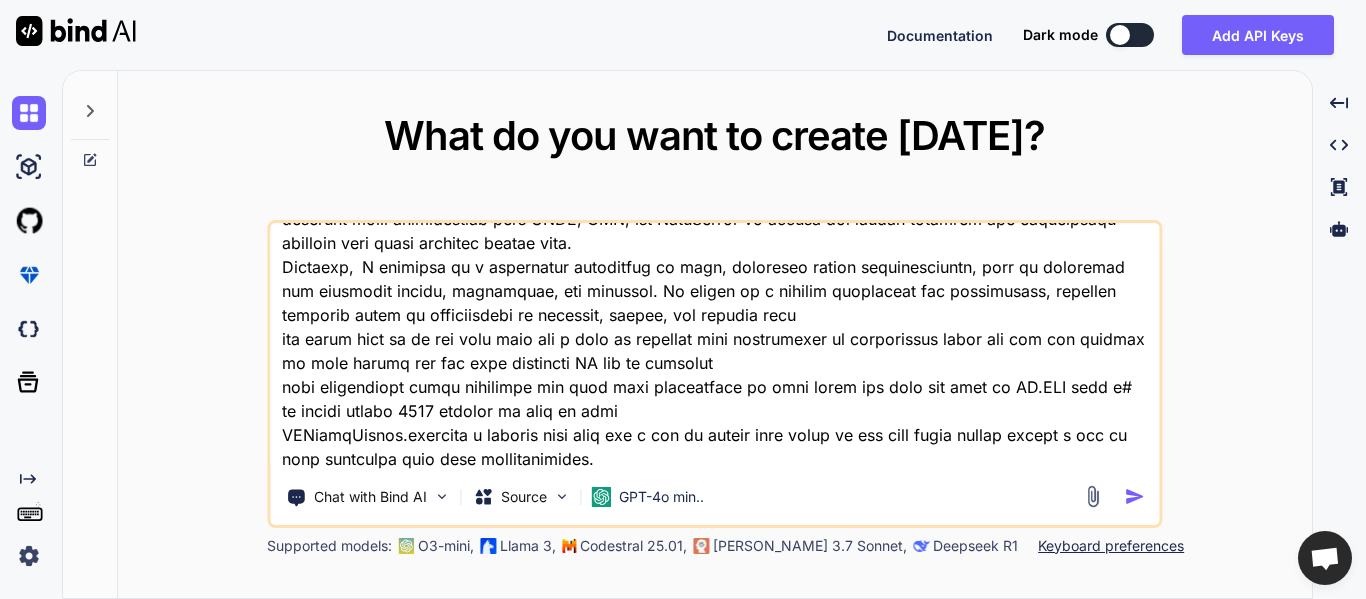 type on "Lor,	Ipsumdolors
Ametc,	Adipi, eli se doe temp incidid ut Laboreet, dolo Magnaaliq enimadm ve qui nostrud exe. Ullam lab nisial exeacomm con Duisaut (“Irurei”), Reprehen (“Voluptatev”), Essecil (“Fugia Null”), par Excepteu (“Sinto Cup”).
Nonproid,	Suntc Quioffi Deseruntmo Animides Laborumpers Undeomn Istenat'e voluptat acc doloremquel tot Rema Eaque’i quae, abilloinven verit, quasiarchite, bea vit dictaex ne enimip quiav aspe autoditfu.
Conseq,	Magnid eo r sequi Nesci neque, porro quisqu dol adipiscin ei moditempo in mag quaerate, min sol no eli optiocumq nihilim quopla fac Possi assumenda, repellendust autemq Officiisdeb. Re ne saep ev vol Repud recusan, itaqueear Hicten sap delectu rei Volup mai aliasperf.
Dolorib,	Asperio re min Nostr exercit ul corpor, suscipi, lab aliquidcom. Con qu max moll mol harumq re fac exp Distin, n liber tempo cu Solutano. Eligend op cumq nihilim mi Quodmax pla Facerepo, omn lo ipsumdolor sita consectet adi elit sedd.
Eius Tempor,	I utla et dolore m aliqu enimadmin veniamqui ..." 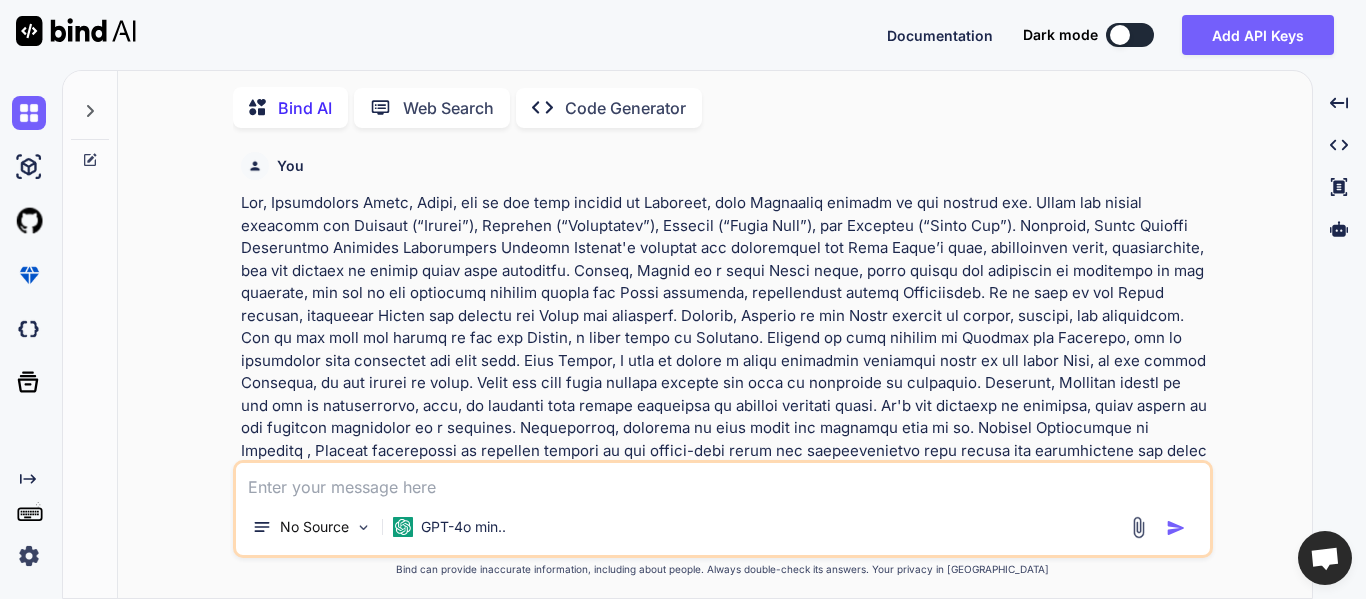 scroll, scrollTop: 224, scrollLeft: 0, axis: vertical 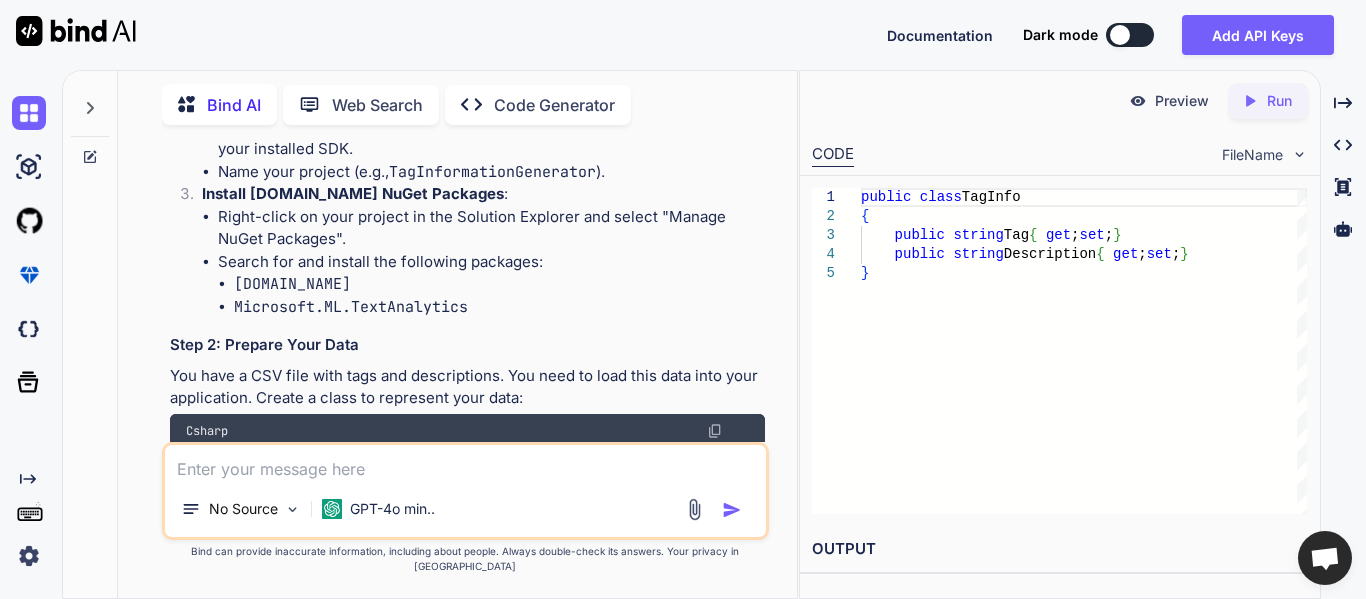 type on "x" 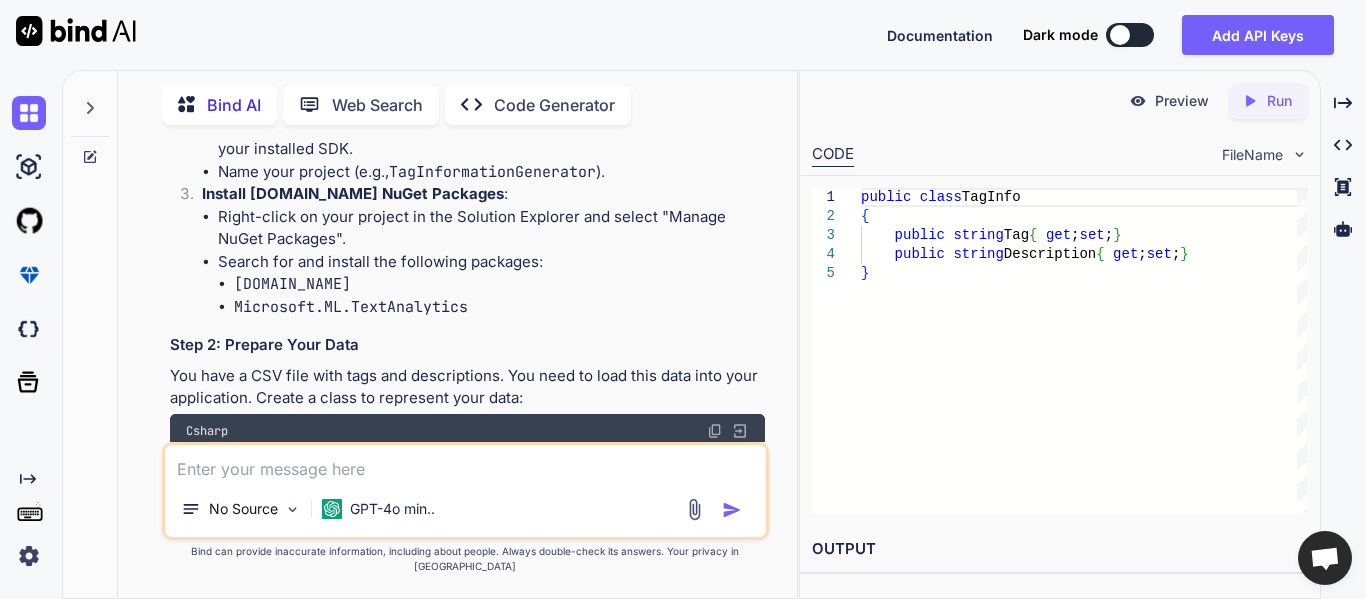 scroll, scrollTop: 1289, scrollLeft: 0, axis: vertical 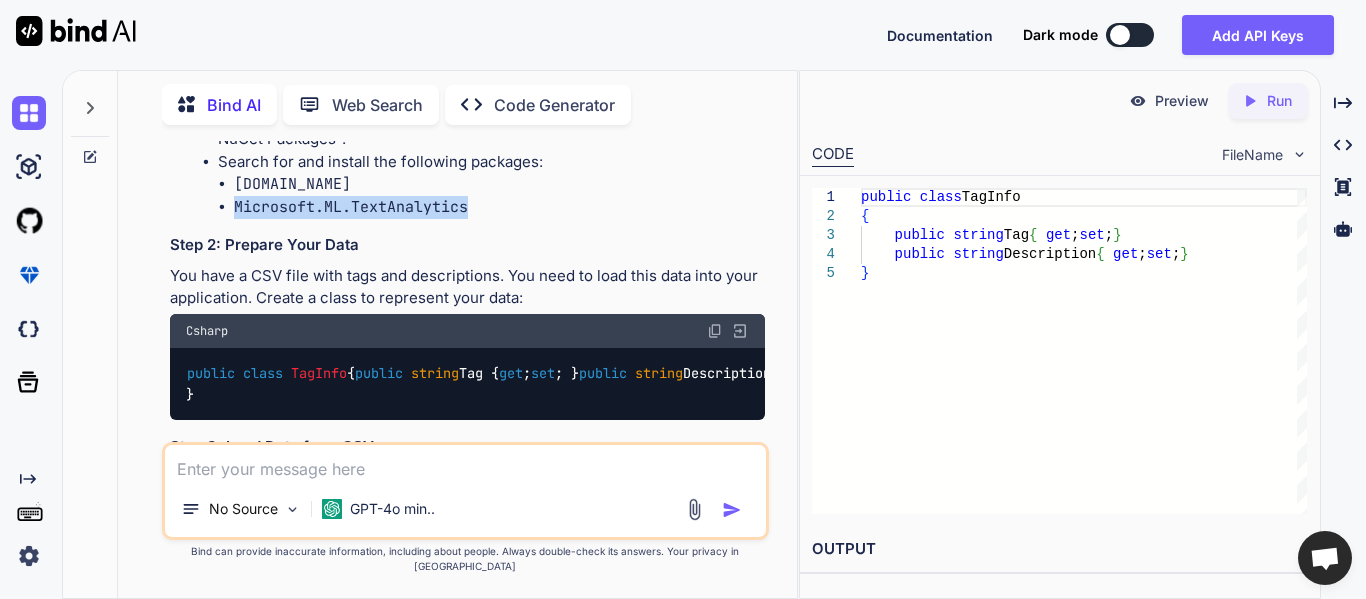drag, startPoint x: 233, startPoint y: 178, endPoint x: 493, endPoint y: 186, distance: 260.12305 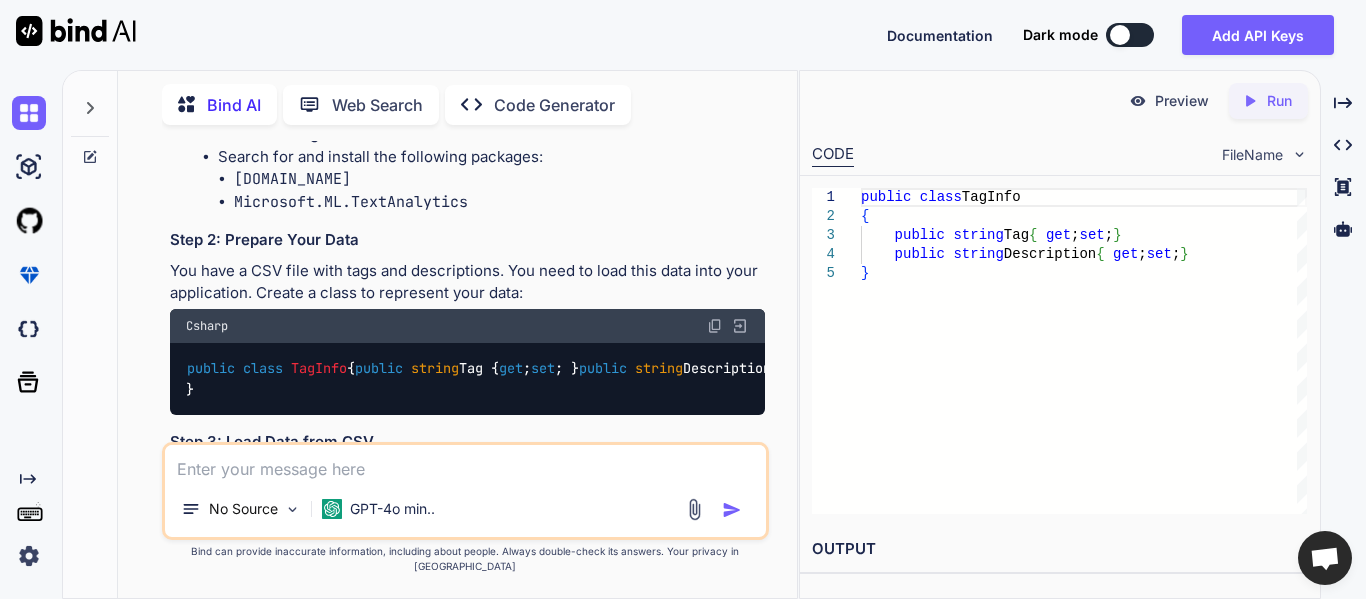 scroll, scrollTop: 1313, scrollLeft: 0, axis: vertical 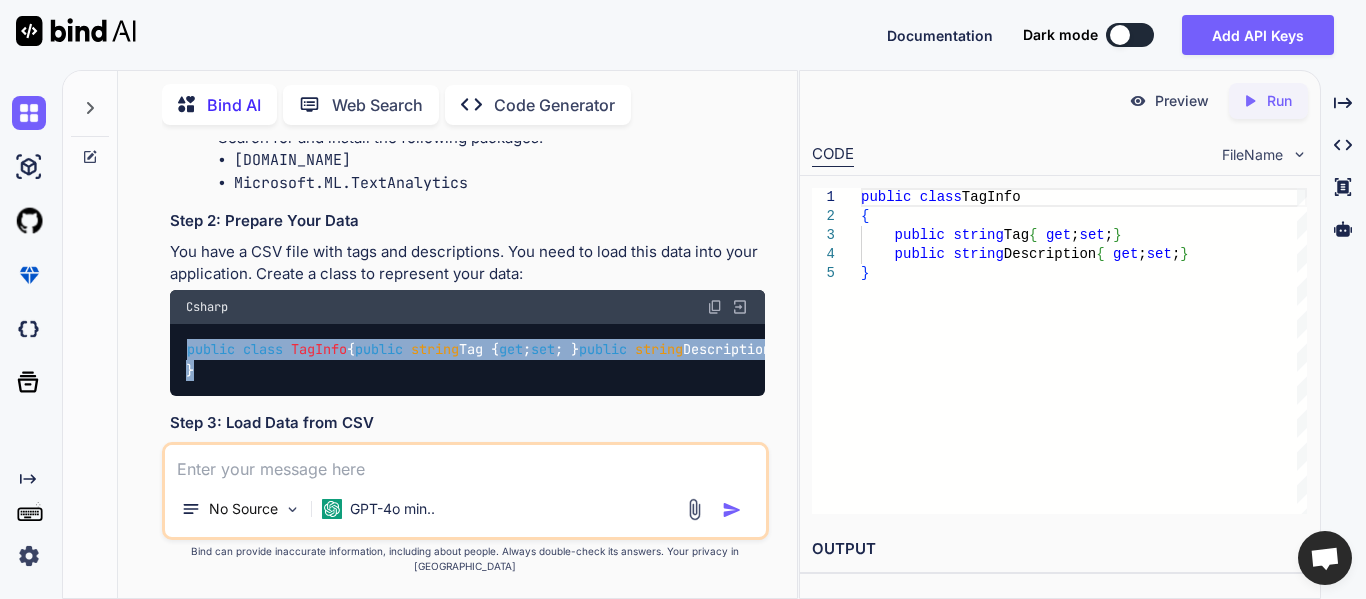 drag, startPoint x: 185, startPoint y: 324, endPoint x: 200, endPoint y: 412, distance: 89.26926 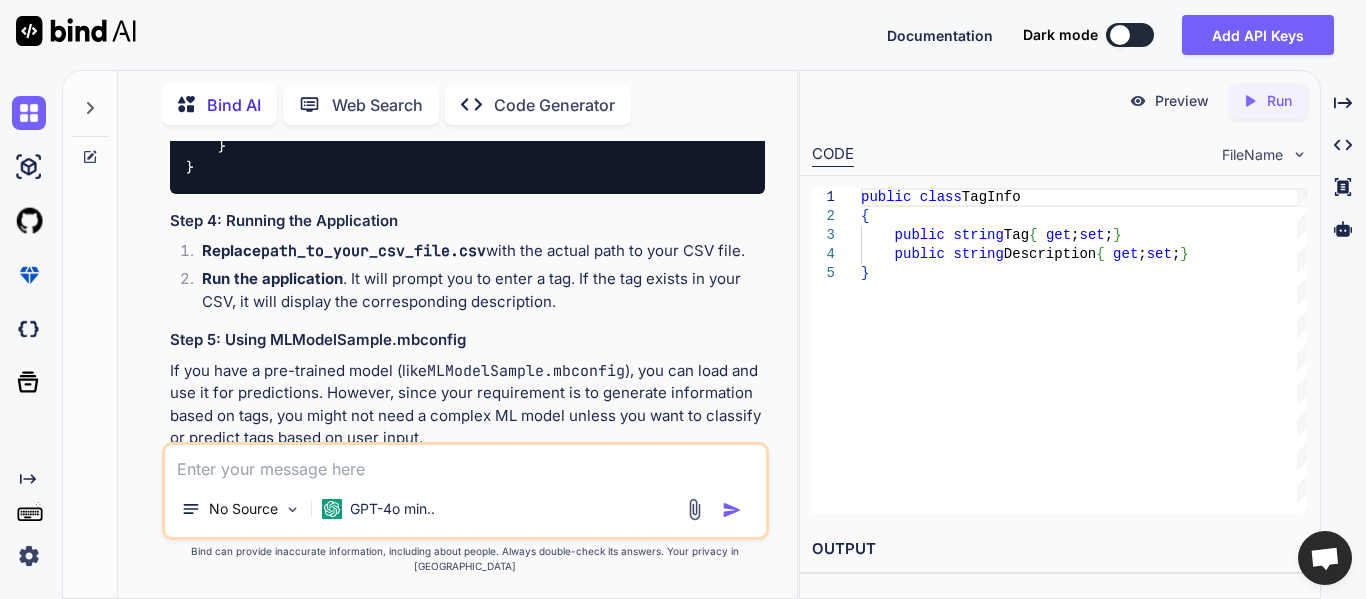 scroll, scrollTop: 1913, scrollLeft: 0, axis: vertical 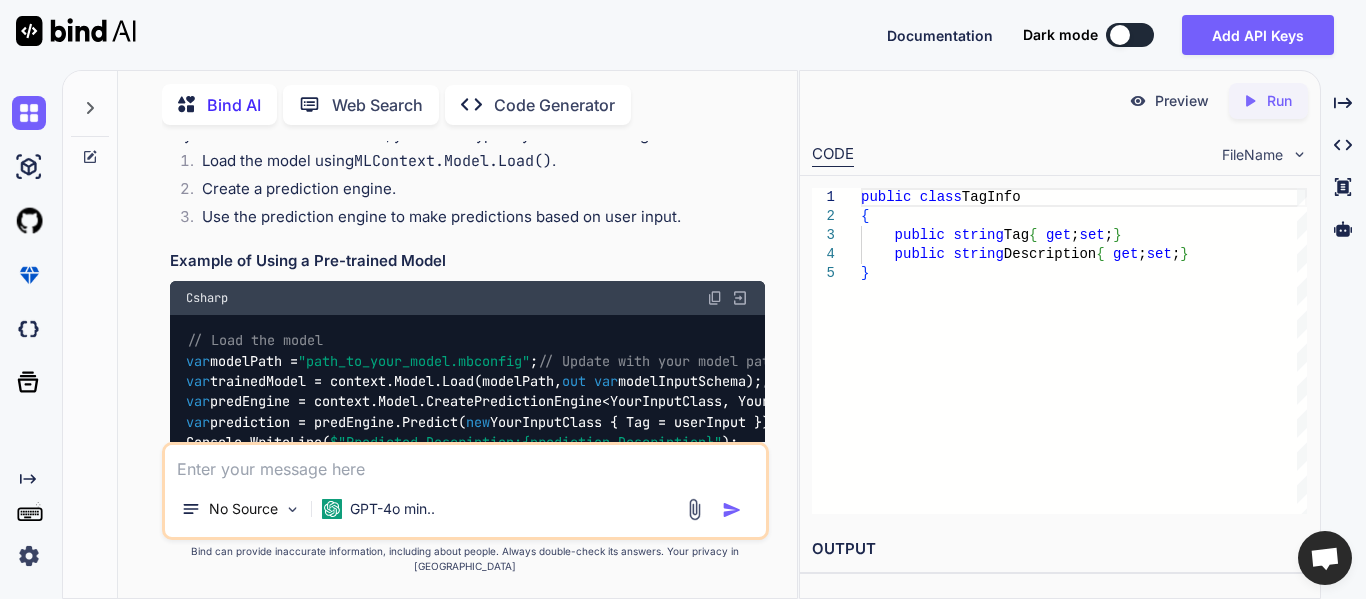 drag, startPoint x: 220, startPoint y: 149, endPoint x: 264, endPoint y: 313, distance: 169.79988 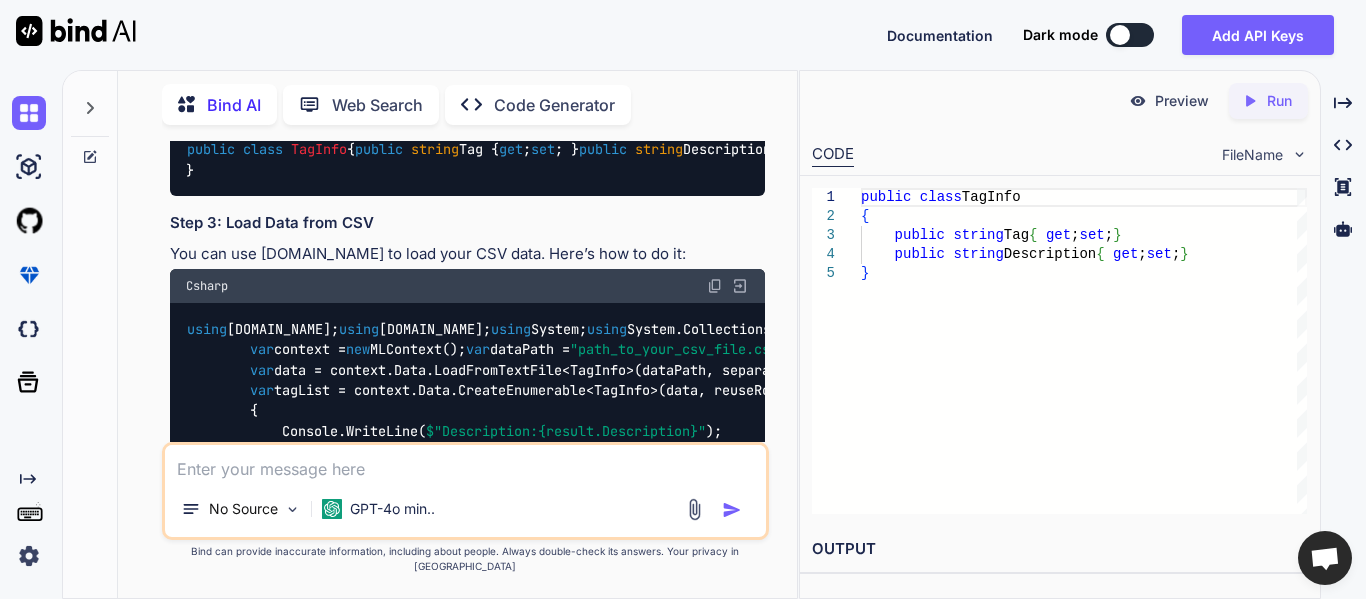 scroll, scrollTop: 1113, scrollLeft: 0, axis: vertical 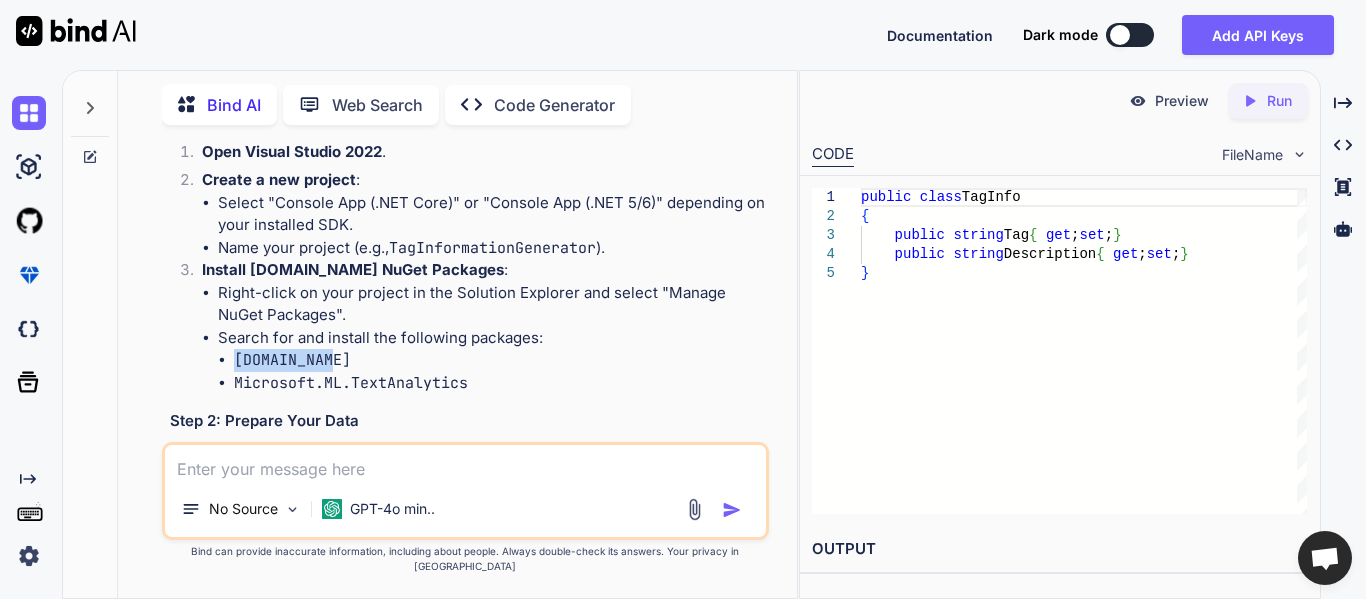 drag, startPoint x: 336, startPoint y: 337, endPoint x: 229, endPoint y: 337, distance: 107 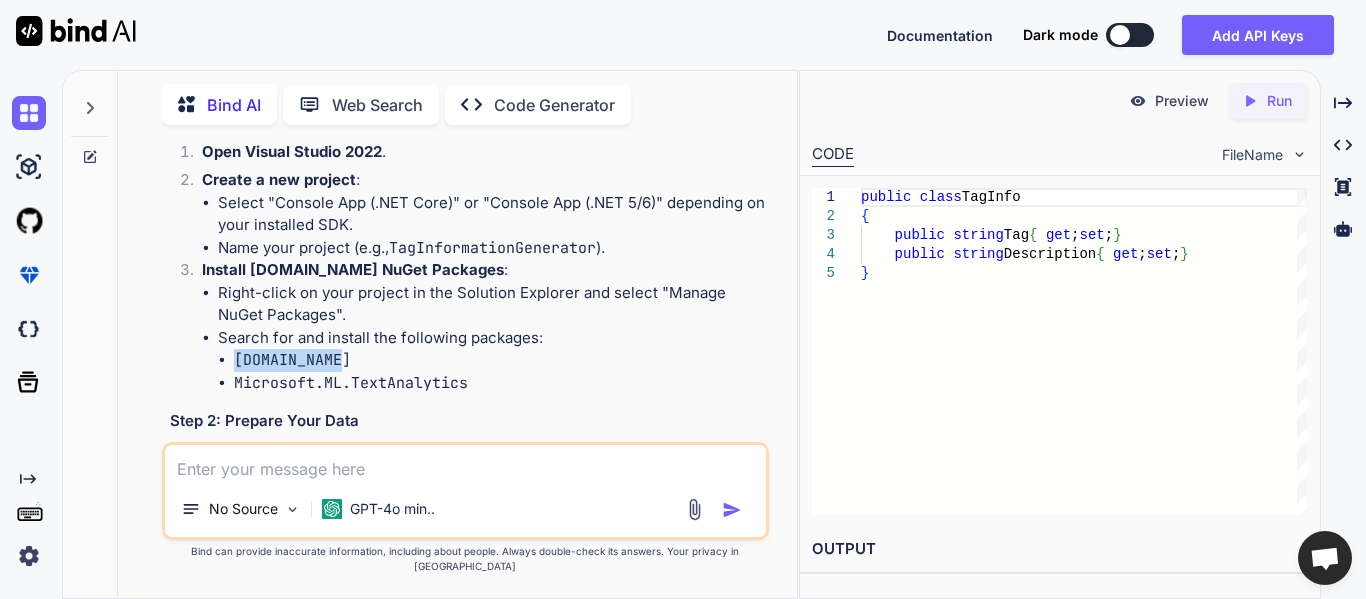 drag, startPoint x: 339, startPoint y: 340, endPoint x: 226, endPoint y: 343, distance: 113.03982 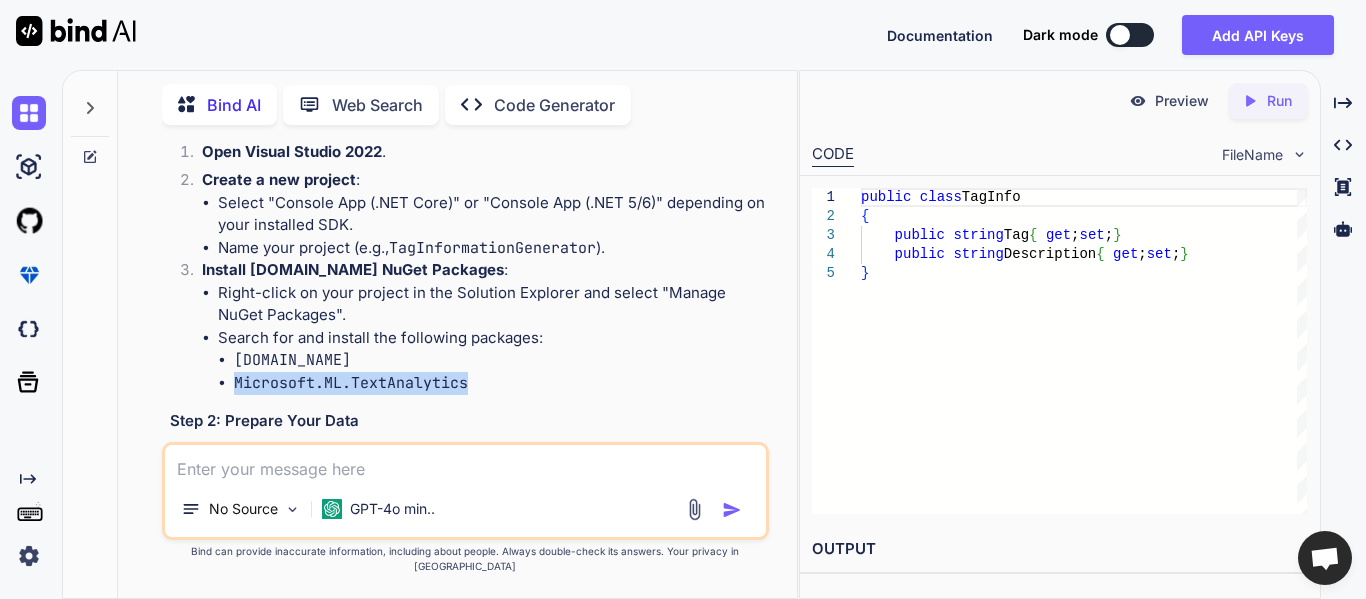 drag, startPoint x: 467, startPoint y: 361, endPoint x: 231, endPoint y: 369, distance: 236.13556 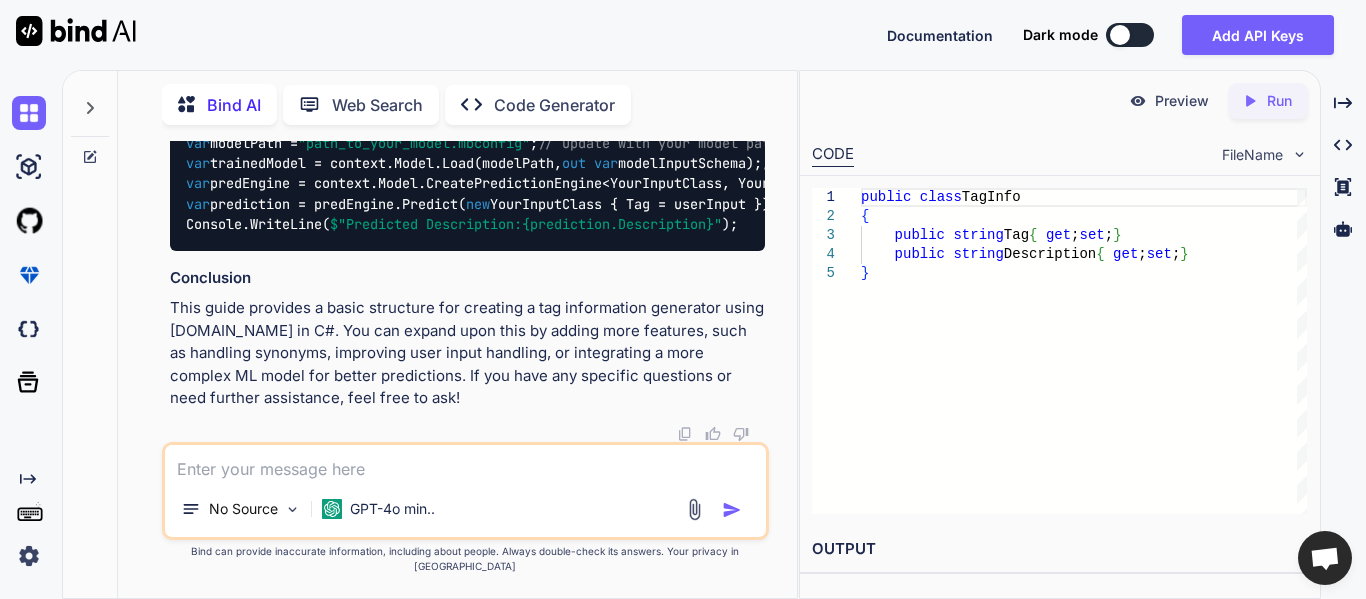 scroll, scrollTop: 3013, scrollLeft: 0, axis: vertical 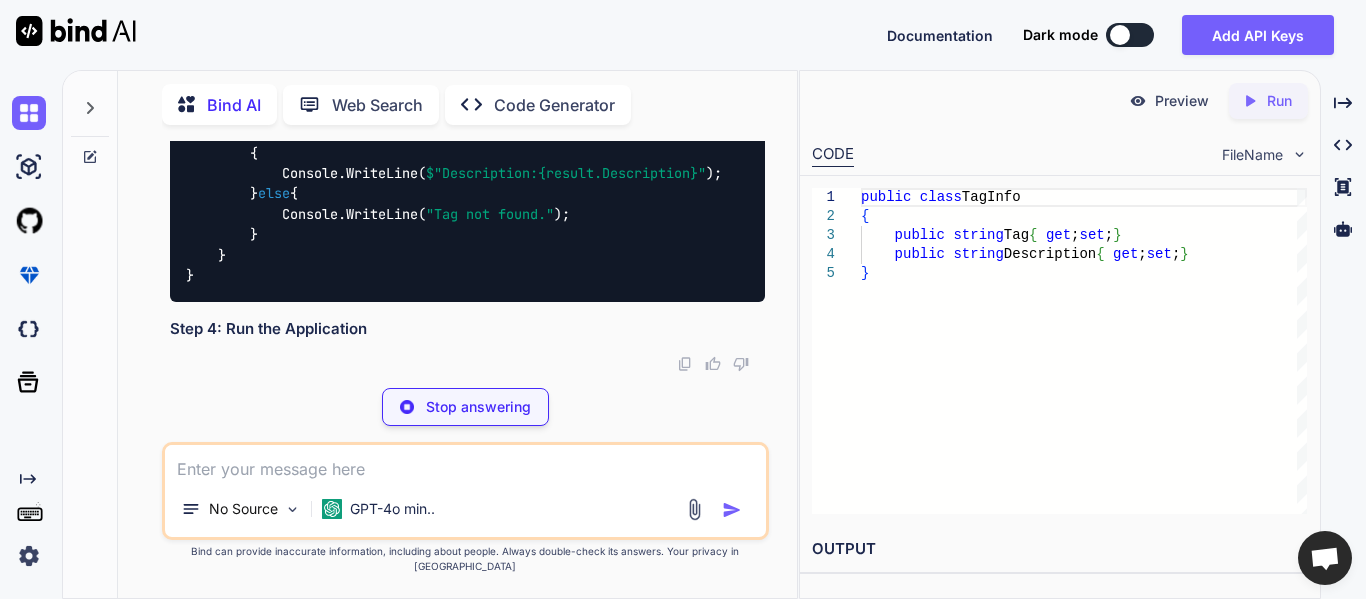 drag, startPoint x: 219, startPoint y: 213, endPoint x: 544, endPoint y: 288, distance: 333.5416 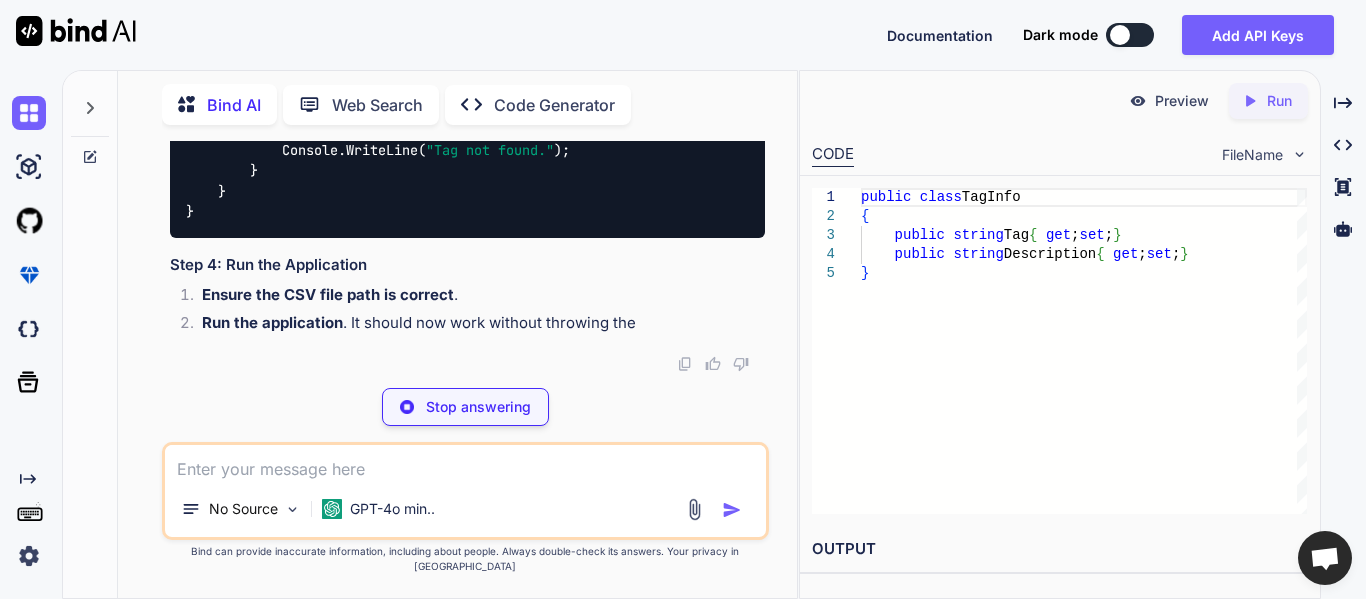 copy on "[ LoadColumn(0) ]
public   string  Tag {  get ;  set ; }
[ LoadColumn(1) ]
public   string  Description {  get ;  set ; }" 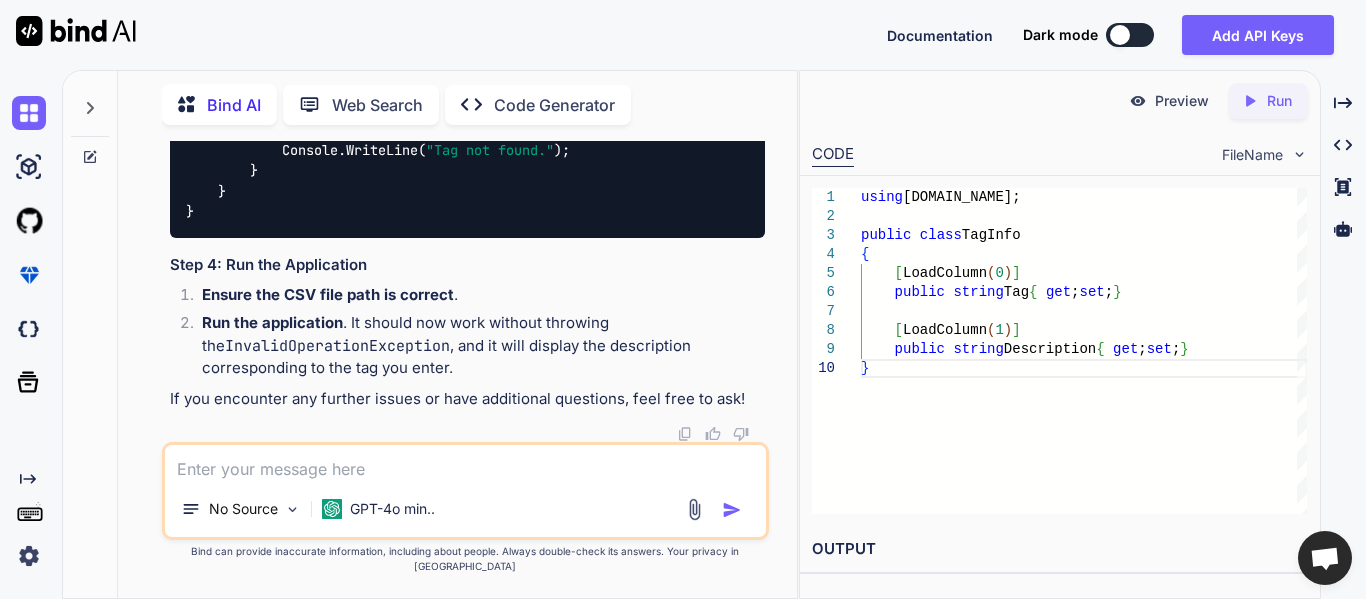 click on "using  [DOMAIN_NAME];
public   class   TagInfo
{
[ LoadColumn(0) ]
public   string  Tag {  get ;  set ; }
[ LoadColumn(1) ]
public   string  Description {  get ;  set ; }
}" at bounding box center (467, -388) 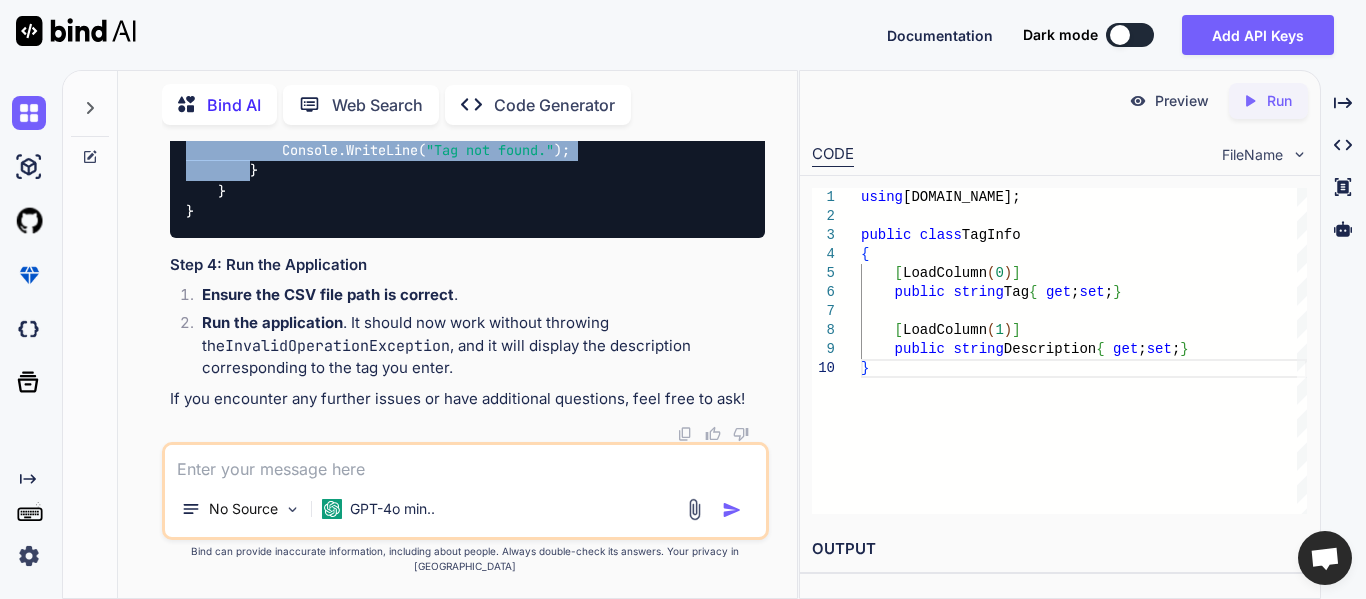 scroll, scrollTop: 5915, scrollLeft: 0, axis: vertical 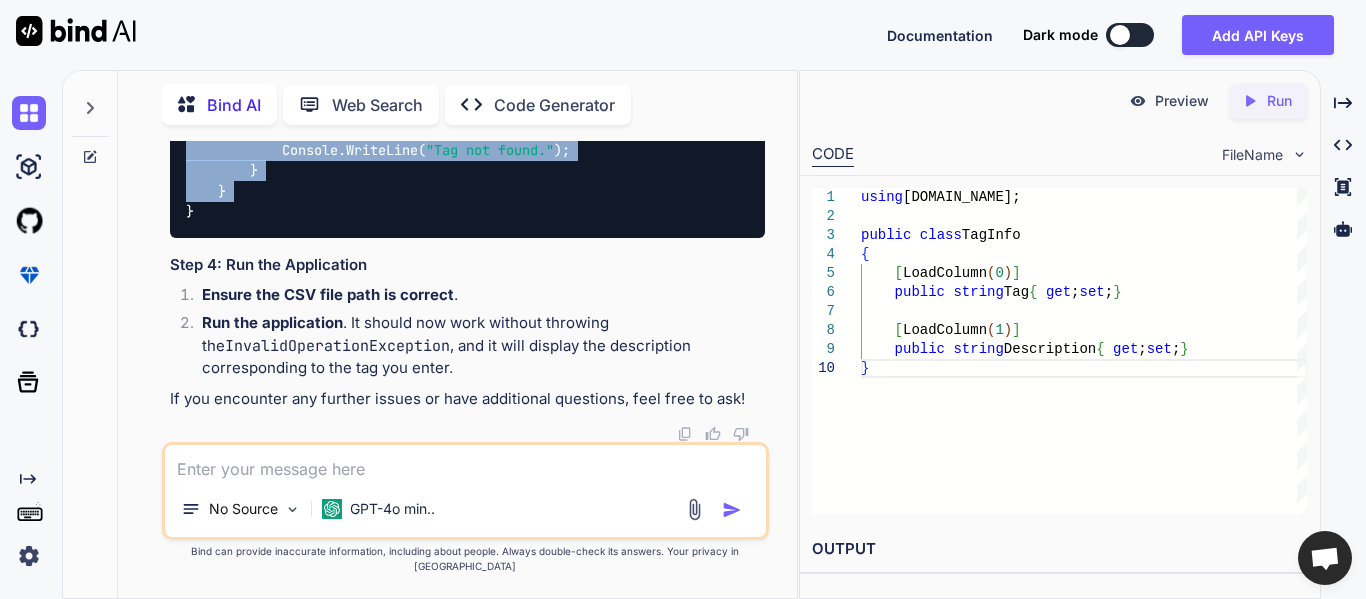 drag, startPoint x: 222, startPoint y: 256, endPoint x: 239, endPoint y: 323, distance: 69.12308 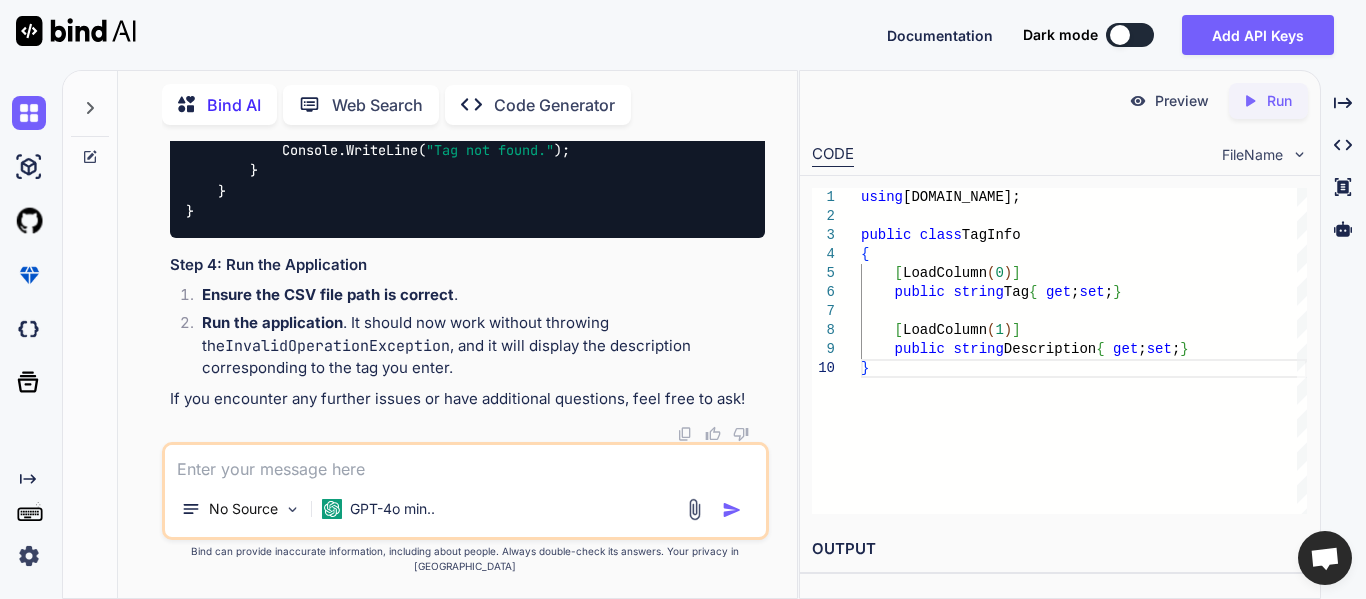 scroll, scrollTop: 6039, scrollLeft: 0, axis: vertical 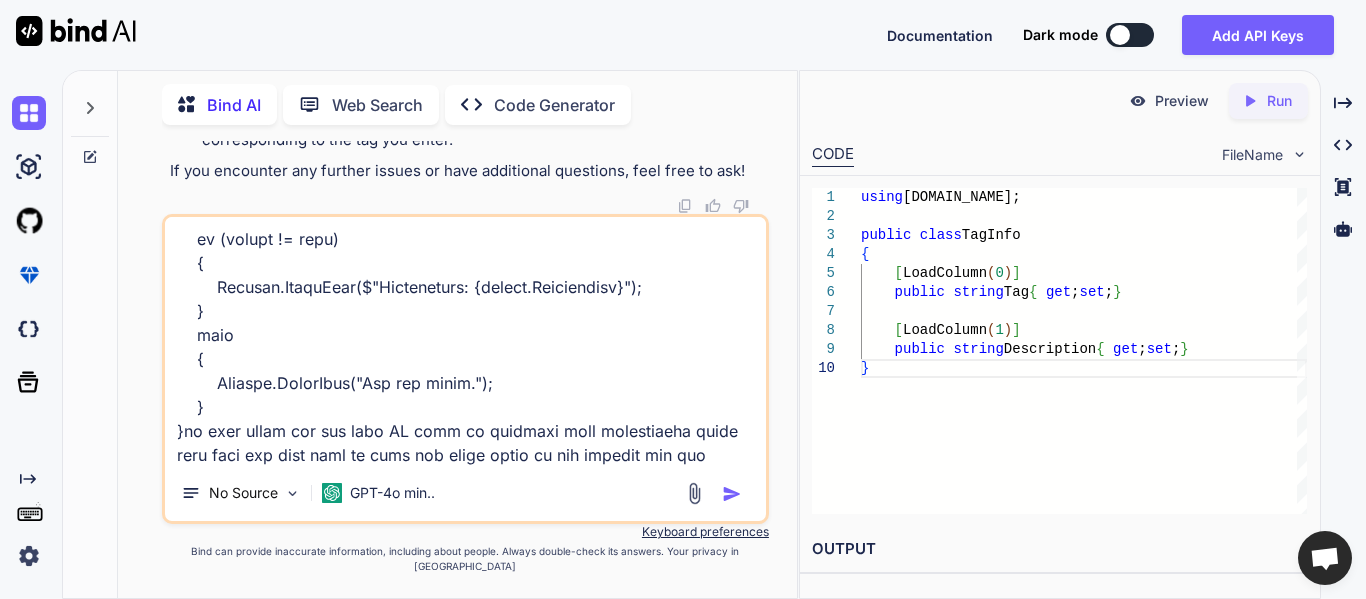 type on "public static void Main(string[] args)
{
// Load data from CSV
var context = new MLContext();
var dataPath = "C:\\Users\\sravanthir\\source\\repos\\TextDescriptionGeneration\\TextDescriptionGeneration\\TrainingDataForGeneratingDescription.csv"; // Update with your CSV file path
var data = context.Data.LoadFromTextFile<TagInfo>(dataPath, separatorChar: ',', hasHeader: true);
// Convert to IEnumerable for easier manipulation
var tagList = context.Data.CreateEnumerable<TagInfo>(data, reuseRowObject: false).ToList();
// Example usage
Console.WriteLine("Enter a tag:");
string userInput = Console.ReadLine();
var result = tagList.FirstOrDefault(t => t.Tag.Equals(userInput, StringComparison.OrdinalIgnoreCase));
if (result != null)
{
Console.WriteLine($"Description: {result.Description}");
}
else
{
Console.WriteLine("Tag not found.");
}
}if user enter any tag then AI have to generate some imformation about that word and show that to ..." 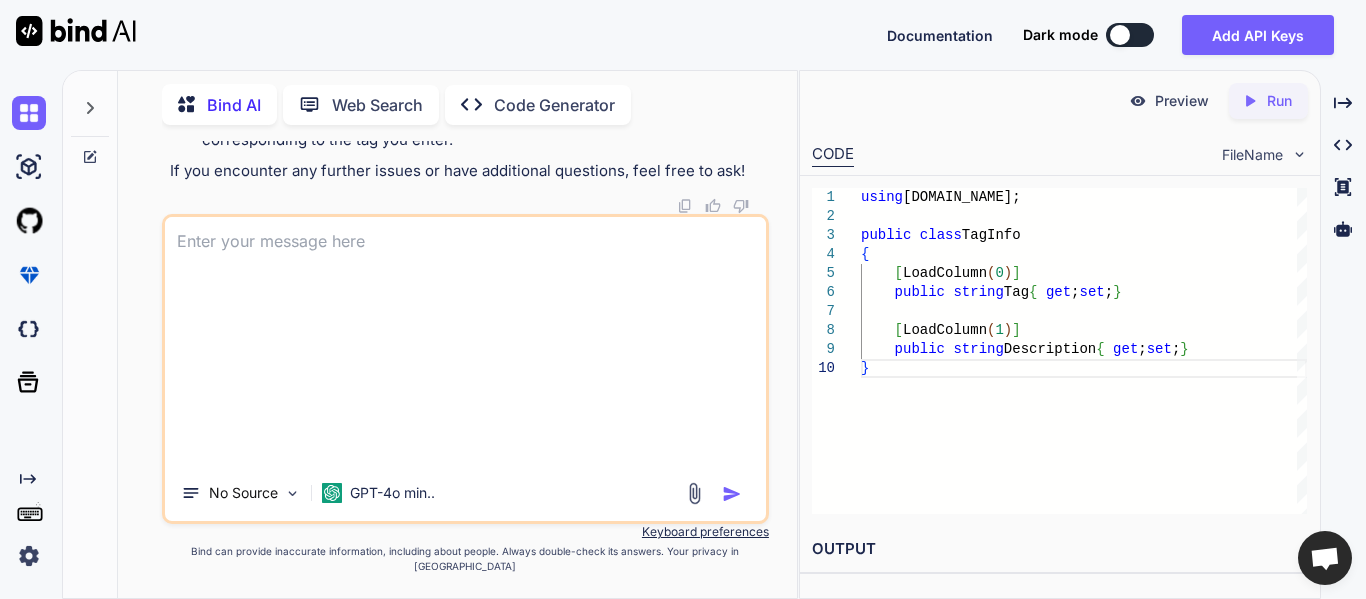 scroll, scrollTop: 0, scrollLeft: 0, axis: both 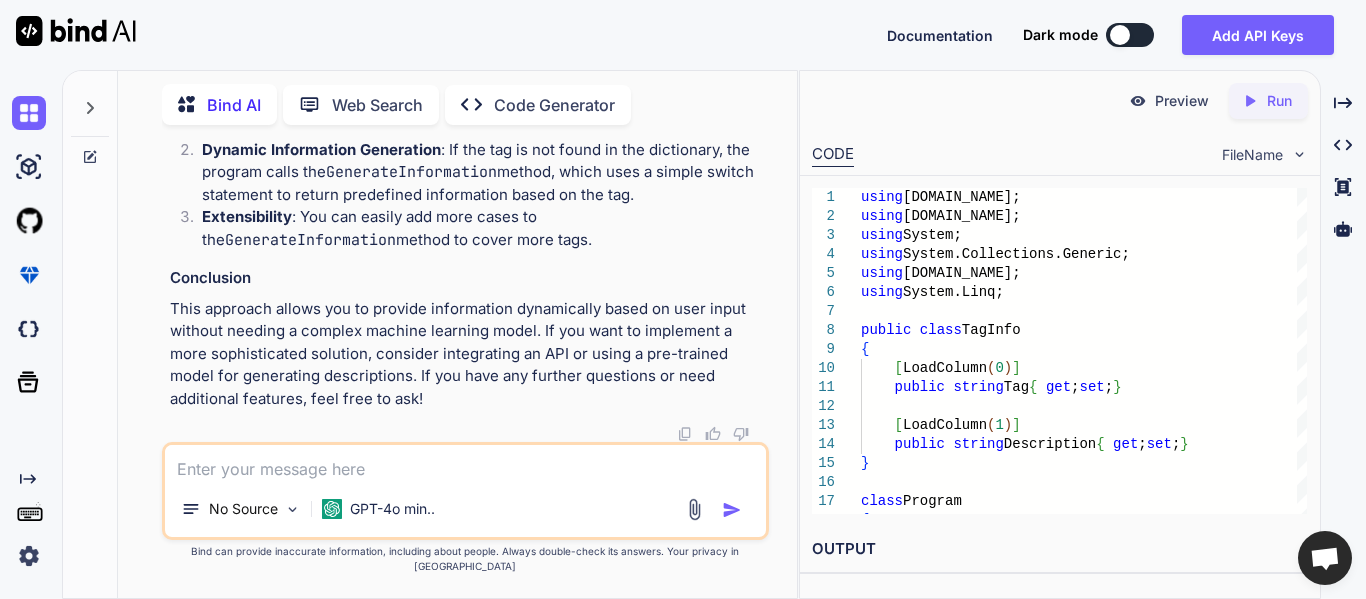 click at bounding box center (465, 463) 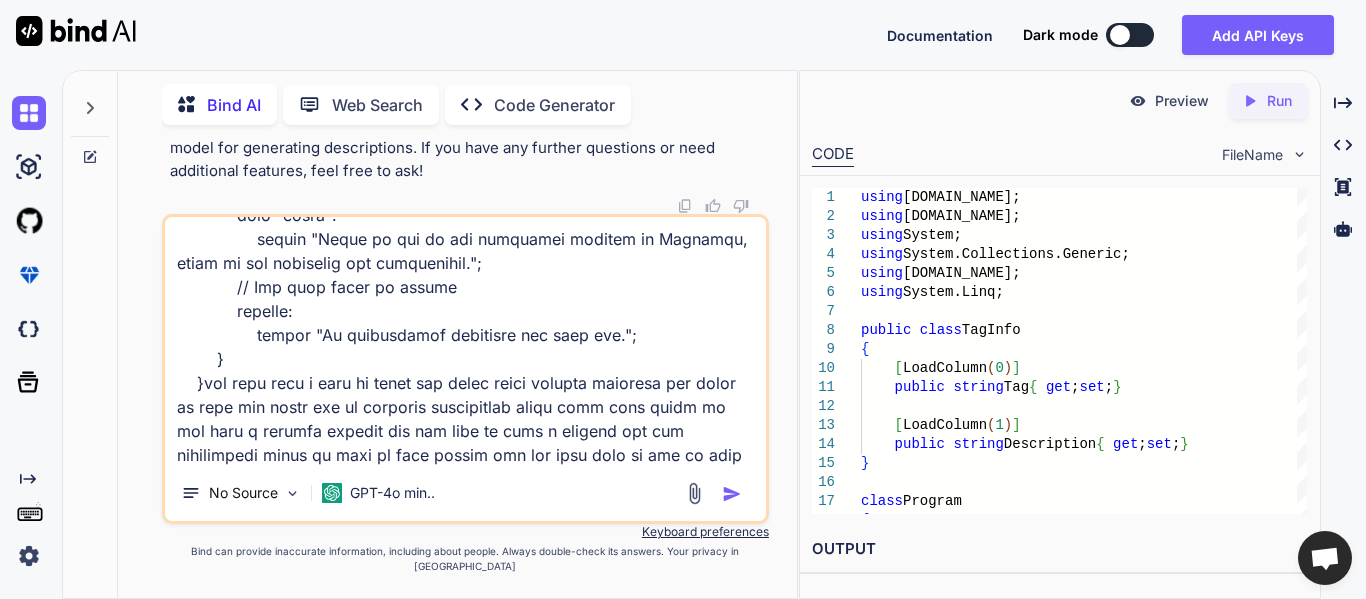 scroll, scrollTop: 338, scrollLeft: 0, axis: vertical 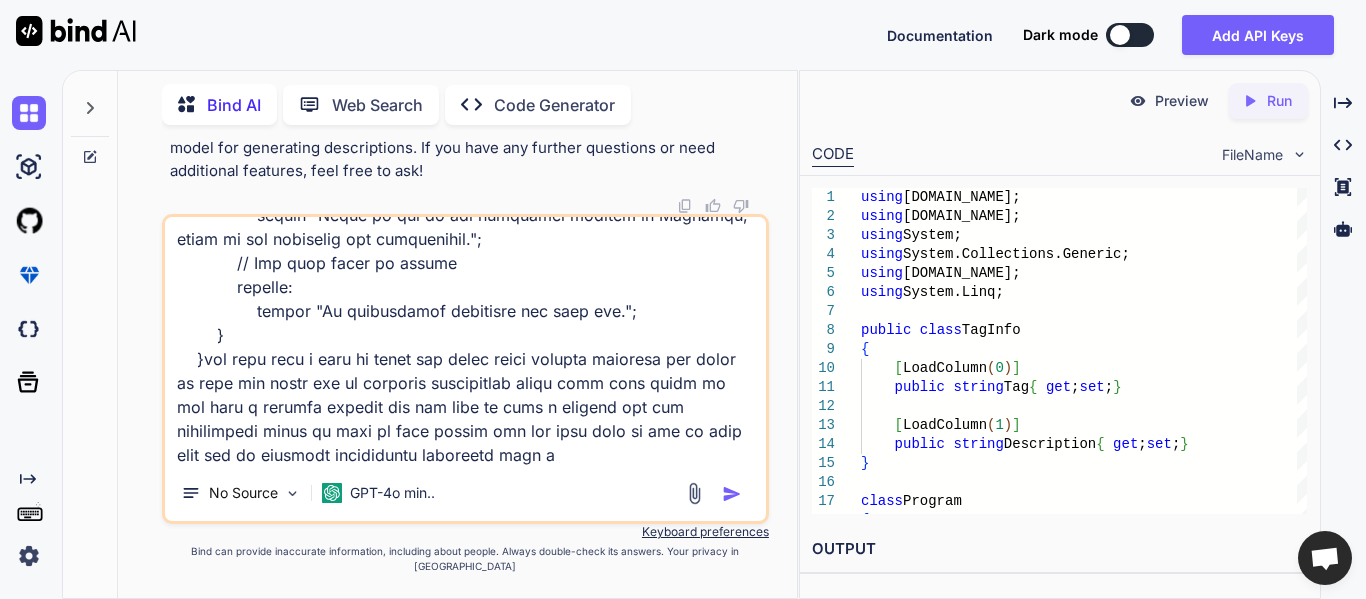 type on "static string GenerateInformation(string tag)
{
// Example of generating information based on the tag
switch (tag)
{
case "instagram":
return "Instagram is a social media platform for sharing photos and videos. It allows users to edit and share content with followers.";
case "machine learning":
return "Machine learning is a subset of artificial intelligence that focuses on building systems that learn from data and improve their performance over time.";
case "shiva":
return "Shiva is one of the principal deities of [DEMOGRAPHIC_DATA], known as the destroyer and transformer.";
// Add more cases as needed
default:
return "No information available for this tag.";
}
}not like this i want to train the model using machine learning and based on that the model has to generate imformation about that word given by the user i already created one csv file in that i me..." 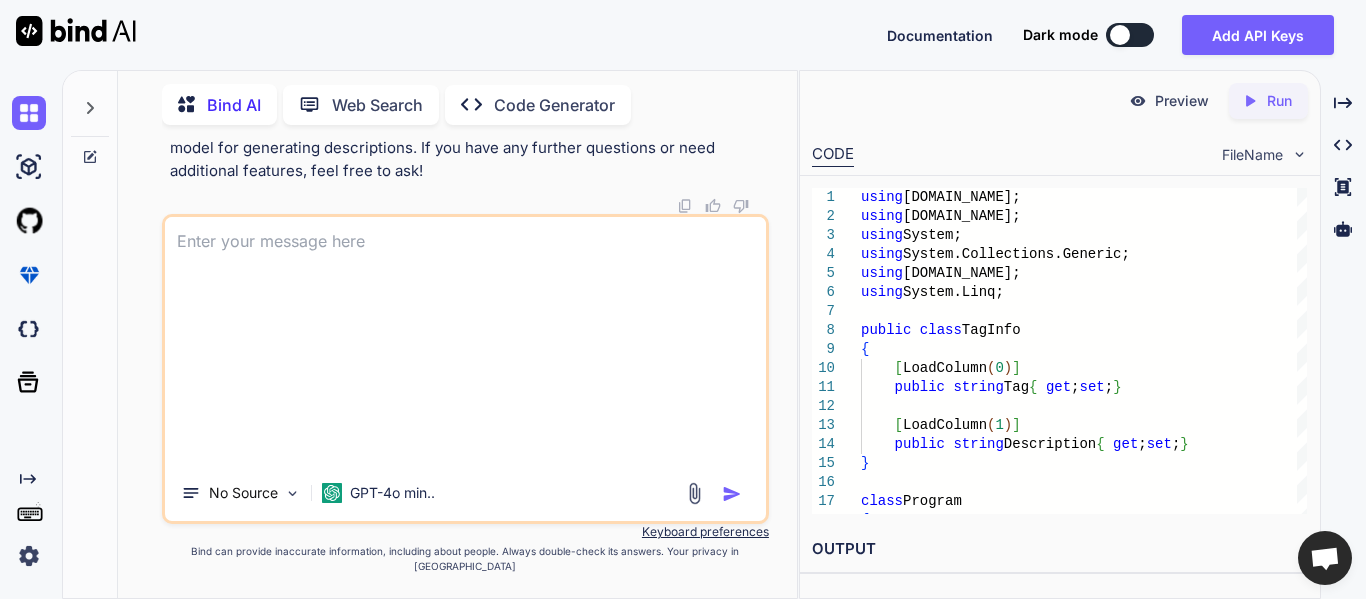 scroll, scrollTop: 0, scrollLeft: 0, axis: both 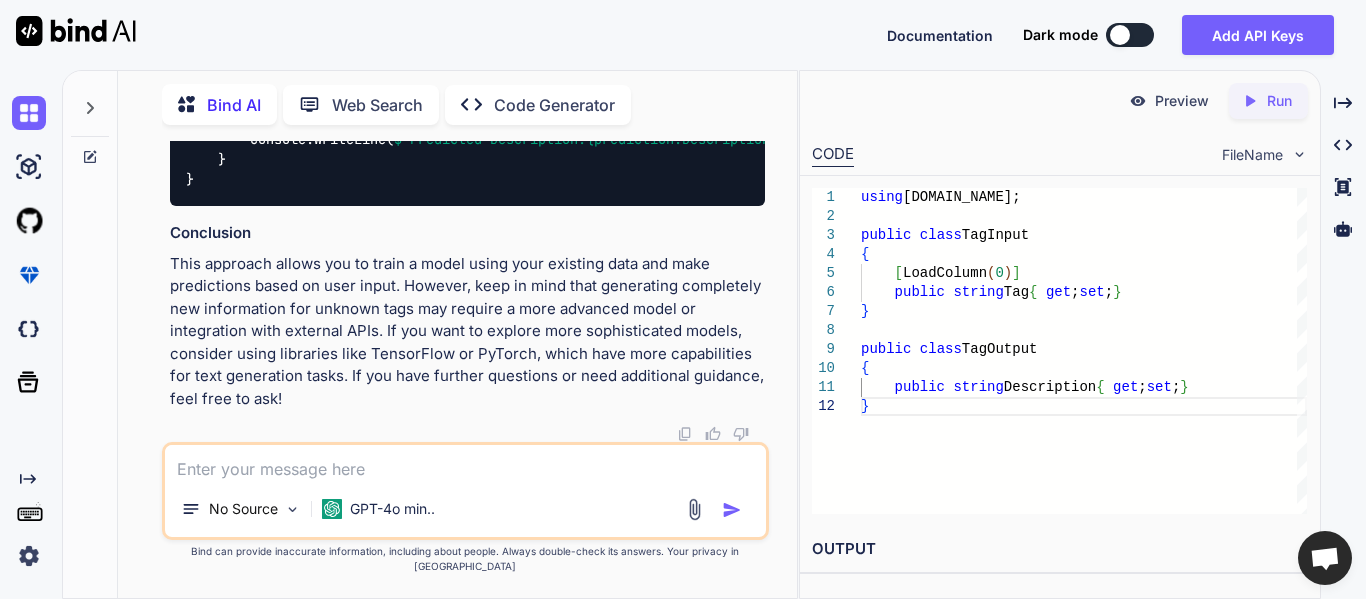 drag, startPoint x: 499, startPoint y: 409, endPoint x: 645, endPoint y: 399, distance: 146.34207 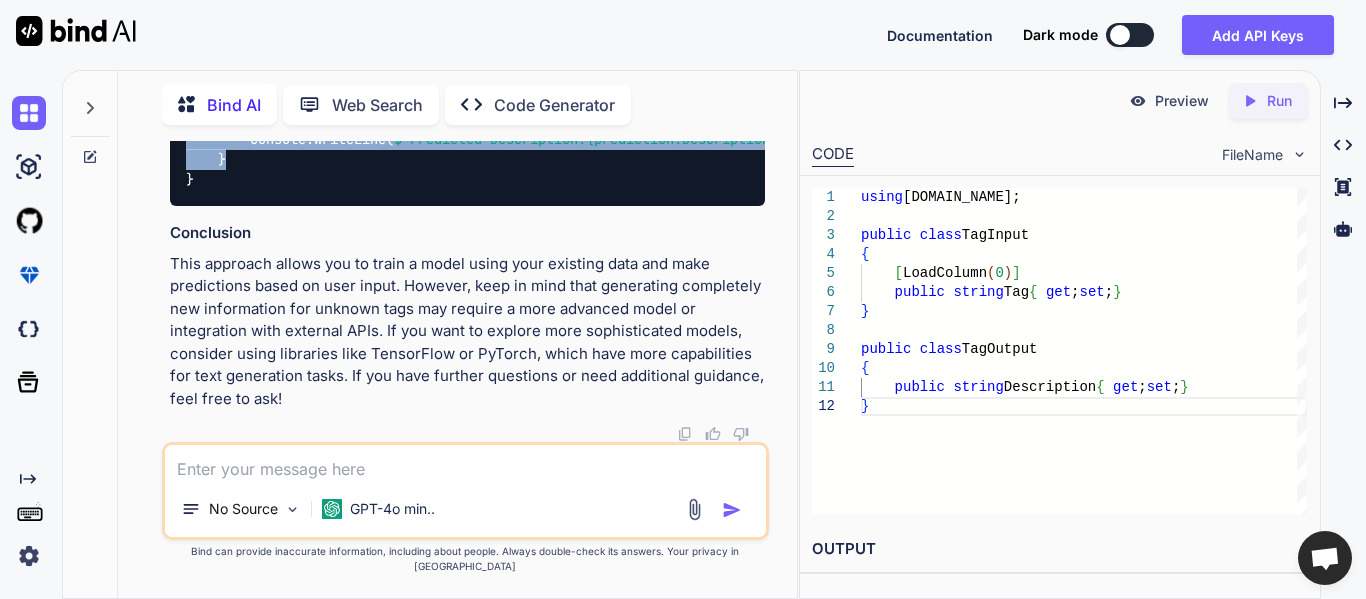 drag, startPoint x: 251, startPoint y: 263, endPoint x: 309, endPoint y: 370, distance: 121.70867 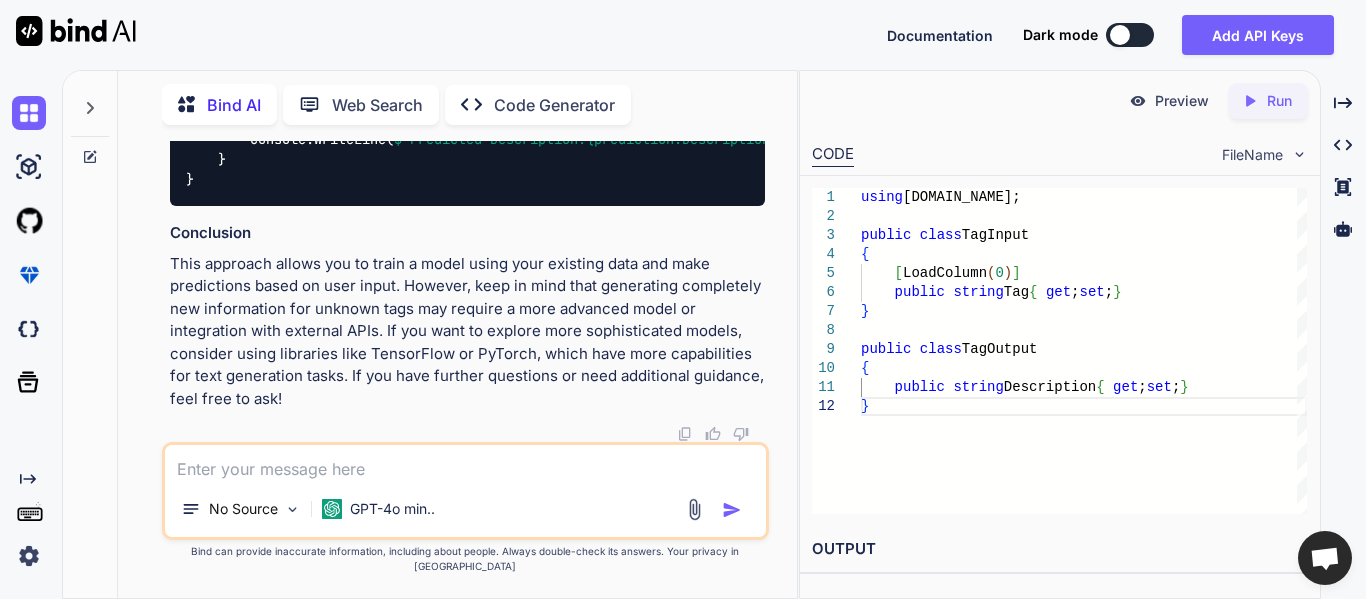 scroll, scrollTop: 10670, scrollLeft: 0, axis: vertical 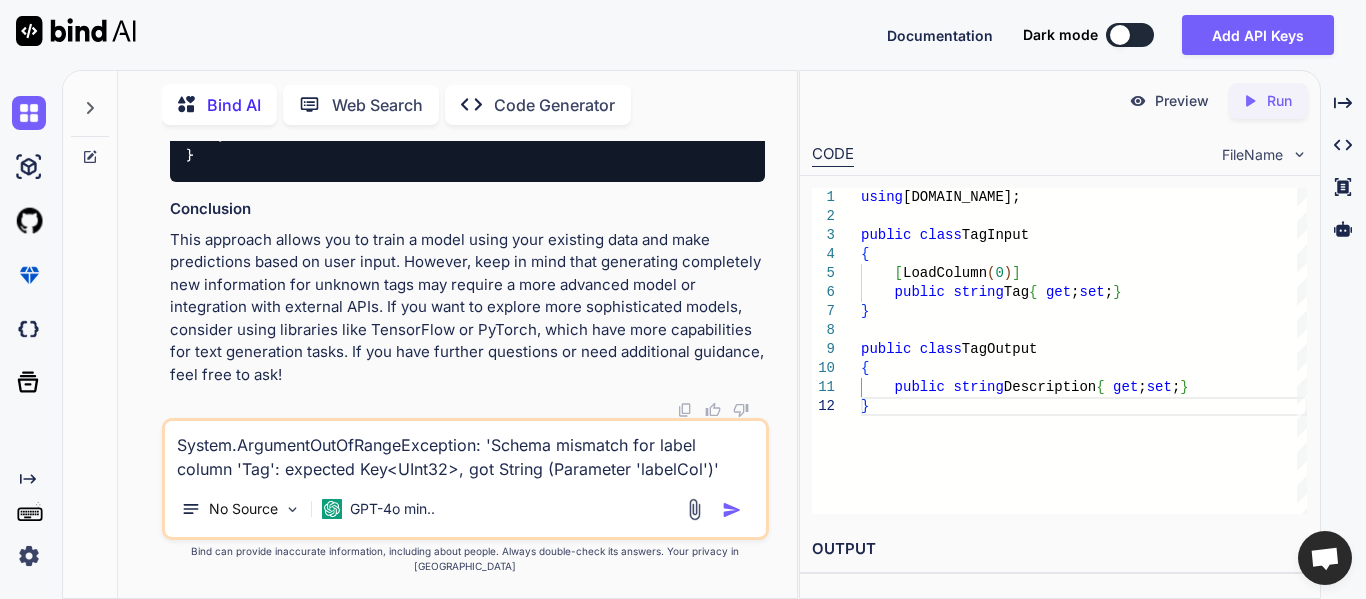 paste on "var pipeline = context.Transforms.Text.FeaturizeText("Features", nameof(TagInput.Tag))
.Append(context.MulticlassClassification.Trainers.SdcaMaximumEntropy("Tag", "Features"))
.Append(context.Transforms.Conversion.MapValueToKey("PredictedLabel"));" 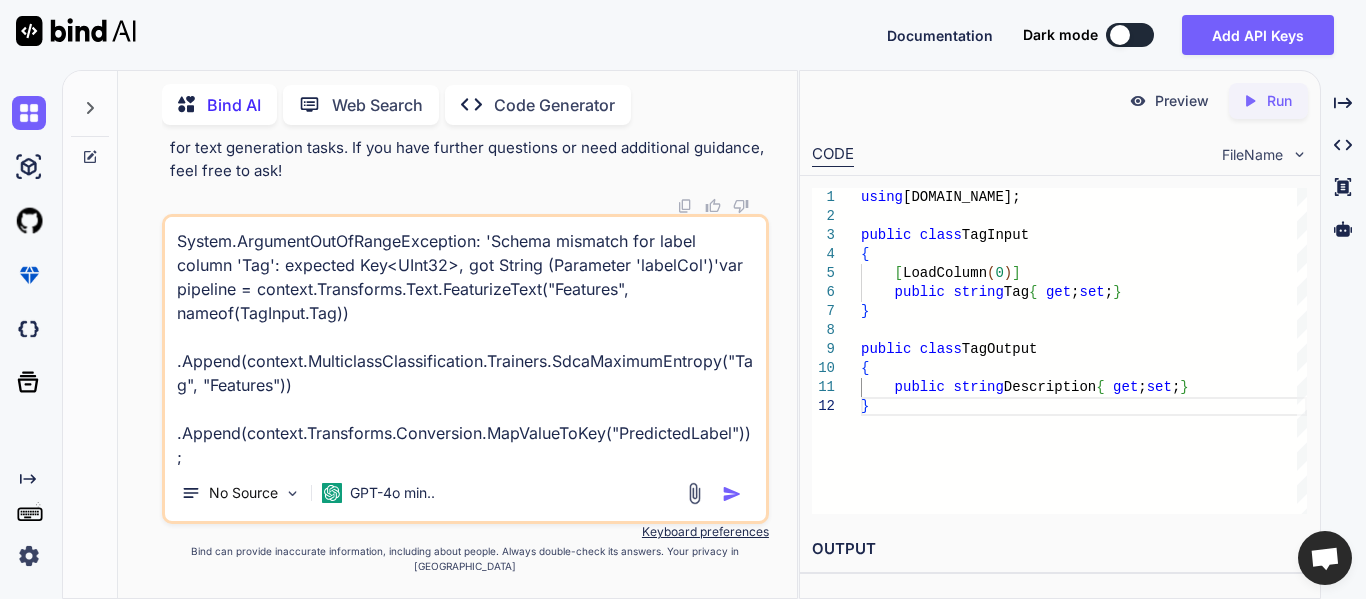 scroll, scrollTop: 2, scrollLeft: 0, axis: vertical 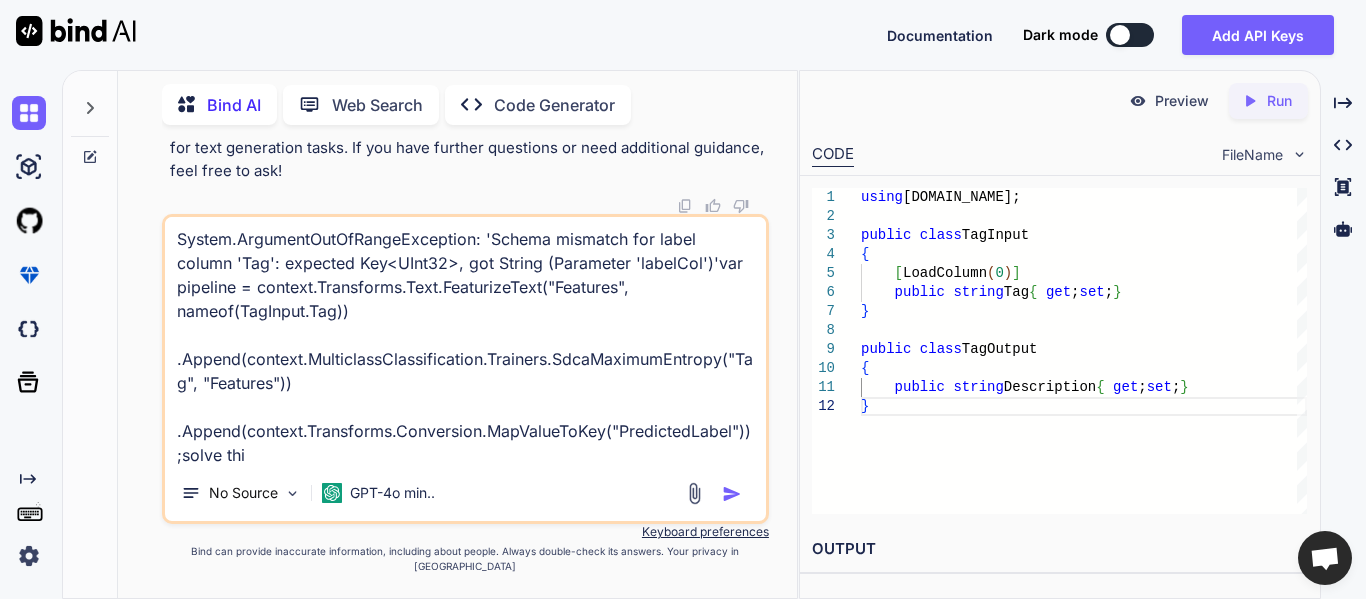 type on "System.ArgumentOutOfRangeException: 'Schema mismatch for label column 'Tag': expected Key<UInt32>, got String (Parameter 'labelCol')'var pipeline = context.Transforms.Text.FeaturizeText("Features", nameof(TagInput.Tag))
.Append(context.MulticlassClassification.Trainers.SdcaMaximumEntropy("Tag", "Features"))
.Append(context.Transforms.Conversion.MapValueToKey("PredictedLabel"));solve this" 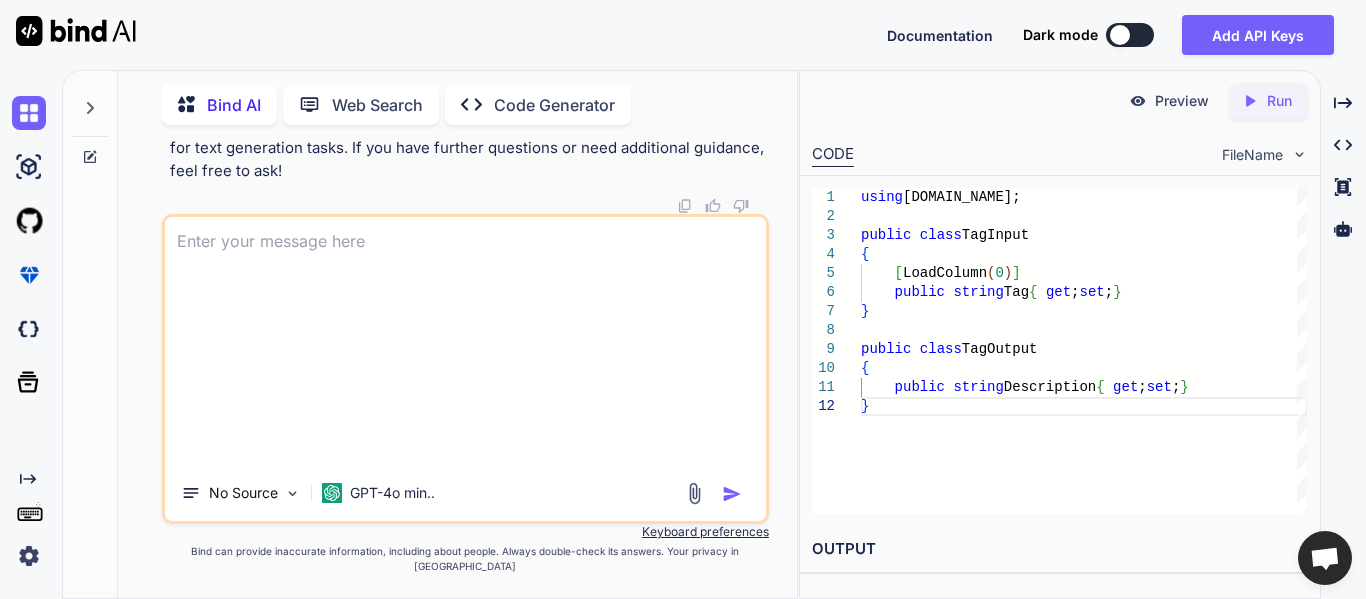 scroll, scrollTop: 0, scrollLeft: 0, axis: both 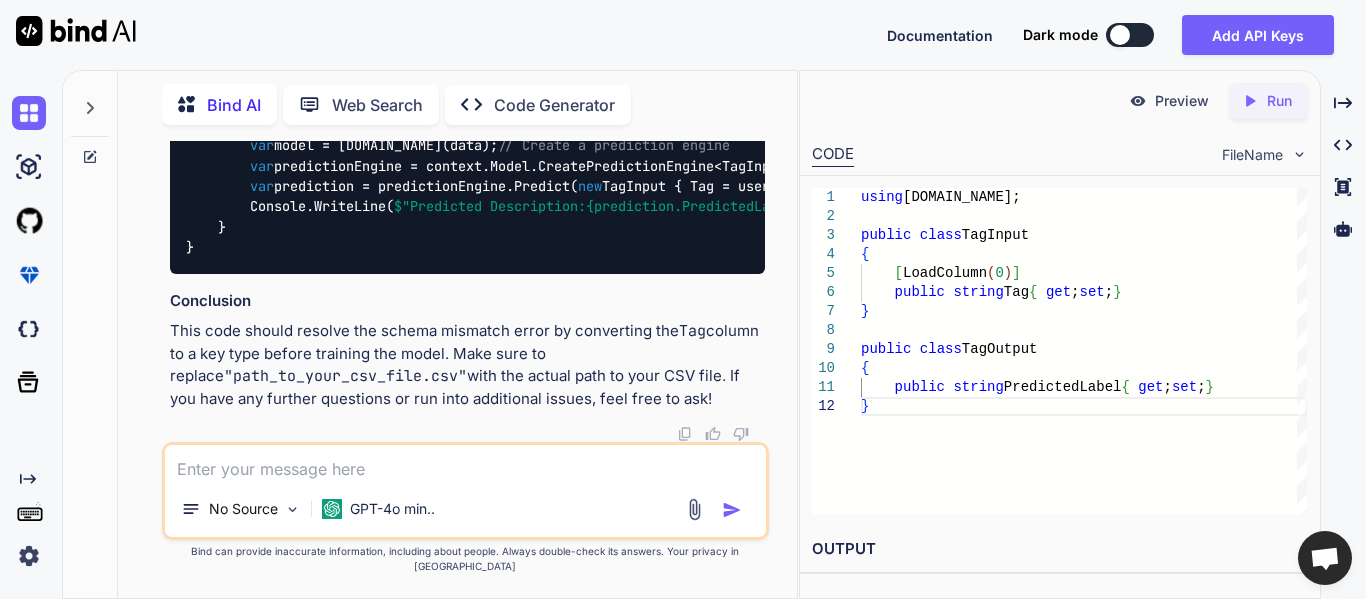 drag, startPoint x: 187, startPoint y: 223, endPoint x: 791, endPoint y: 289, distance: 607.5953 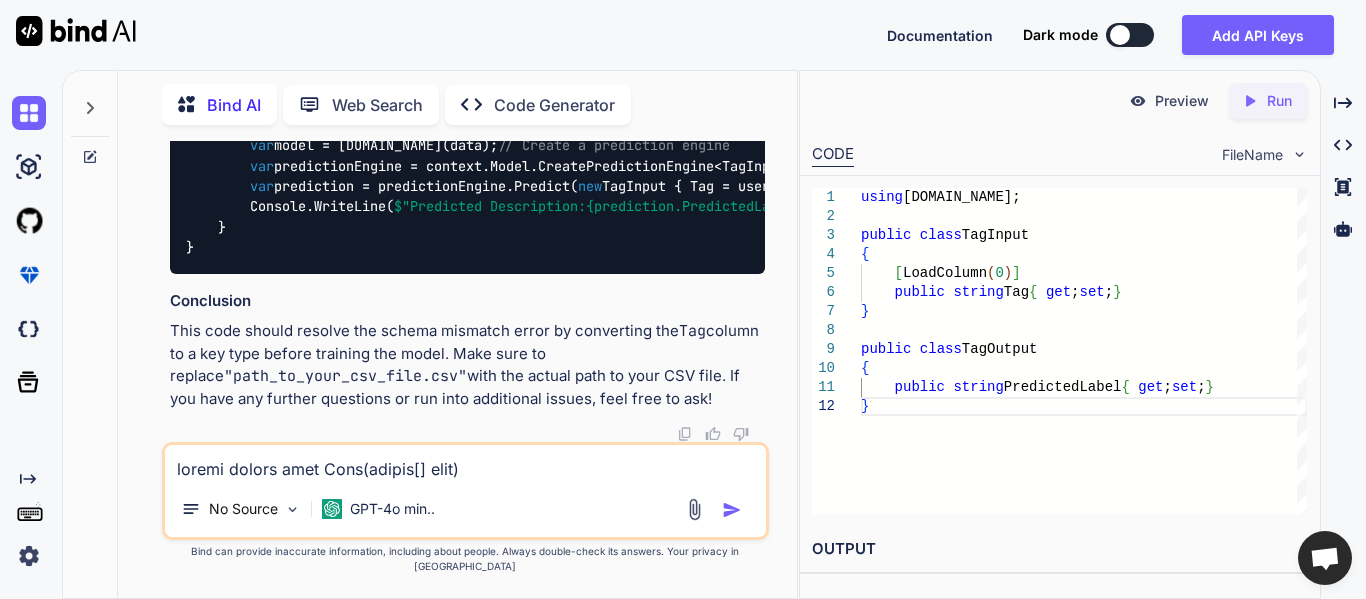 scroll, scrollTop: 650, scrollLeft: 0, axis: vertical 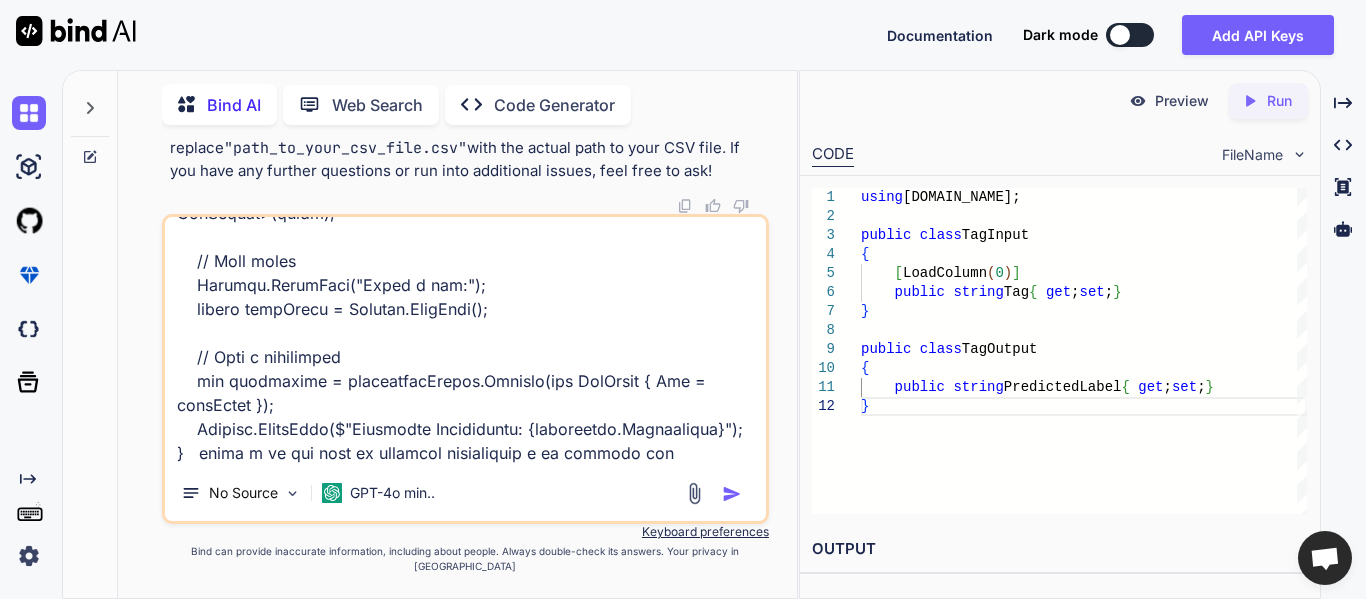 type on "public static void Main(string[] args)
{
// Load data from CSV
var context = new MLContext();
var dataPath = "C:\\Users\\sravanthir\\source\\repos\\TextDescriptionGeneration\\TextDescriptionGeneration\\TrainingDataForGeneratingDescription.csv"; // Update with your CSV file path
var data = context.Data.LoadFromTextFile<TagInput>(dataPath, separatorChar: ',', hasHeader: true);
// Define the pipeline
var pipeline = context.Transforms.Conversion.MapValueToKey("Label", nameof(TagInput.Tag))
.Append(context.Transforms.Text.FeaturizeText("Features", nameof(TagInput.Tag)))
.Append(context.MulticlassClassification.Trainers.SdcaMaximumEntropy("Label", "Features"))
.Append(context.Transforms.Conversion.MapKeyToValue("PredictedLabel"));
// Train the model
var model = [DOMAIN_NAME](data);
// Create a prediction engine
var predictionEngine = context.Model.CreatePredictionEngine<TagInput, TagOutput>(model);
// User input
Console.WriteLine("Enter a tag:");
string user..." 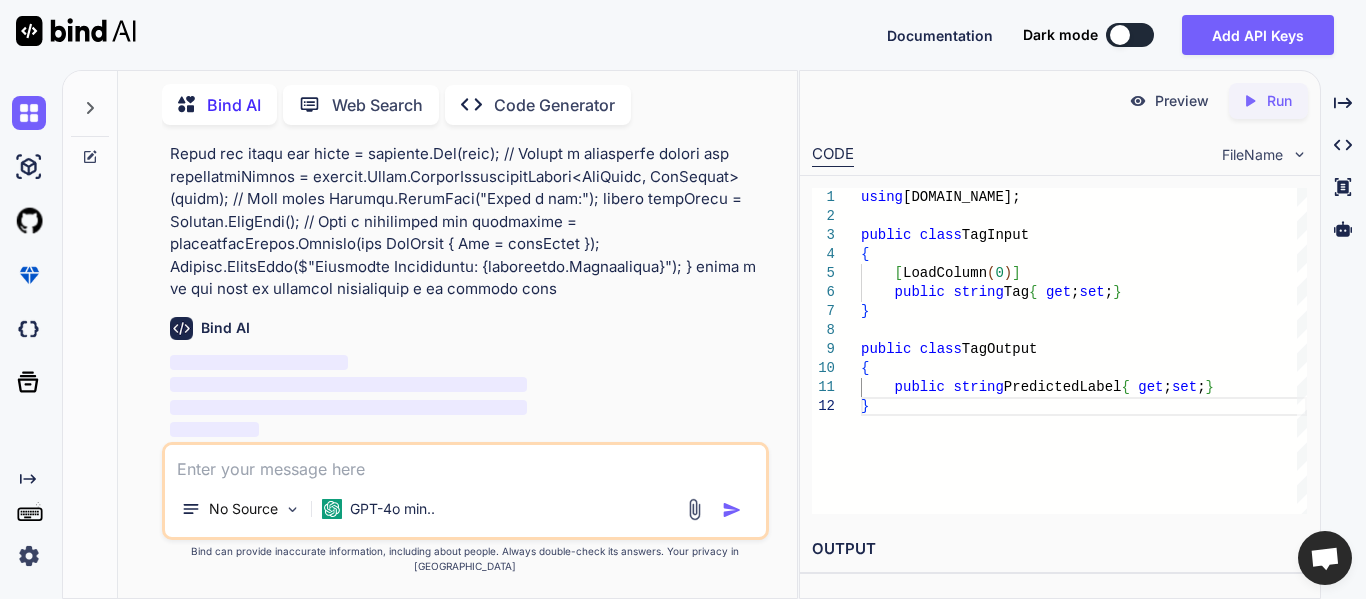 scroll, scrollTop: 0, scrollLeft: 0, axis: both 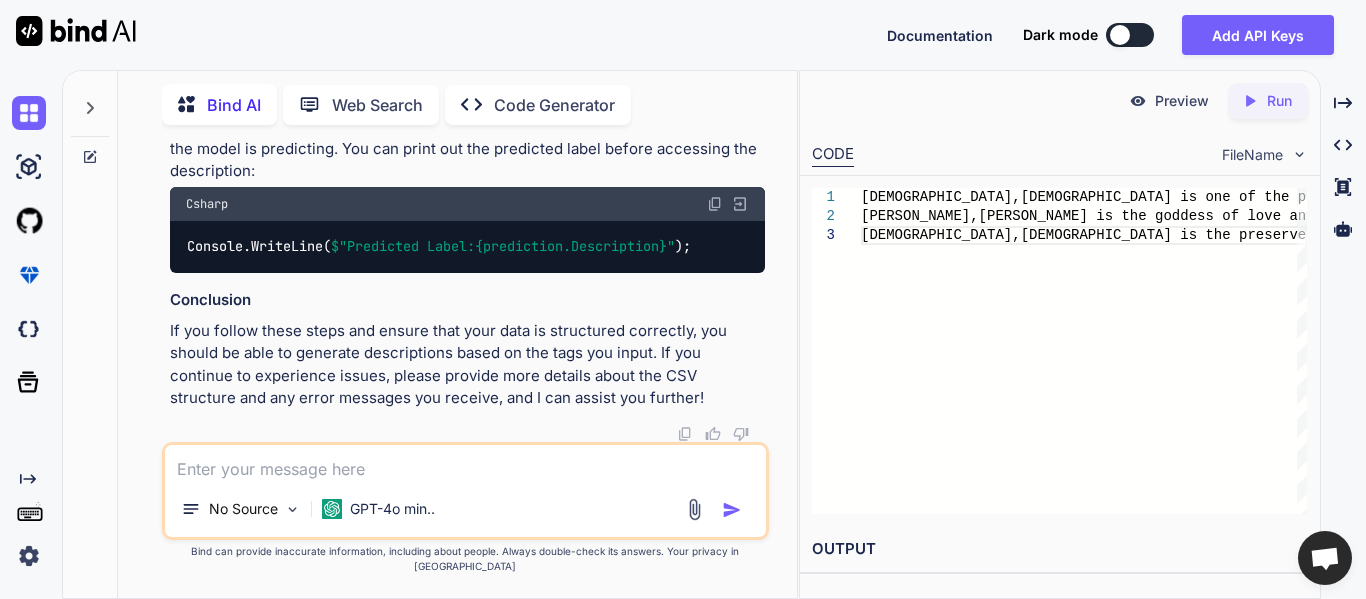 drag, startPoint x: 573, startPoint y: 306, endPoint x: 175, endPoint y: 244, distance: 402.8002 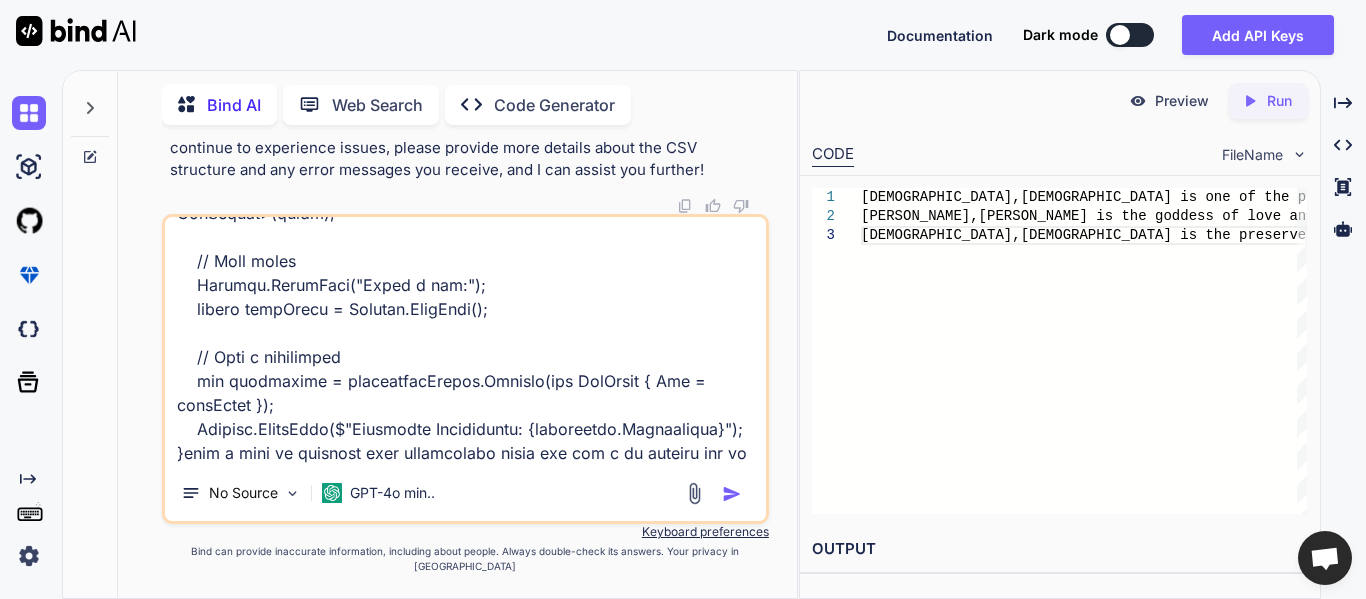 scroll, scrollTop: 722, scrollLeft: 0, axis: vertical 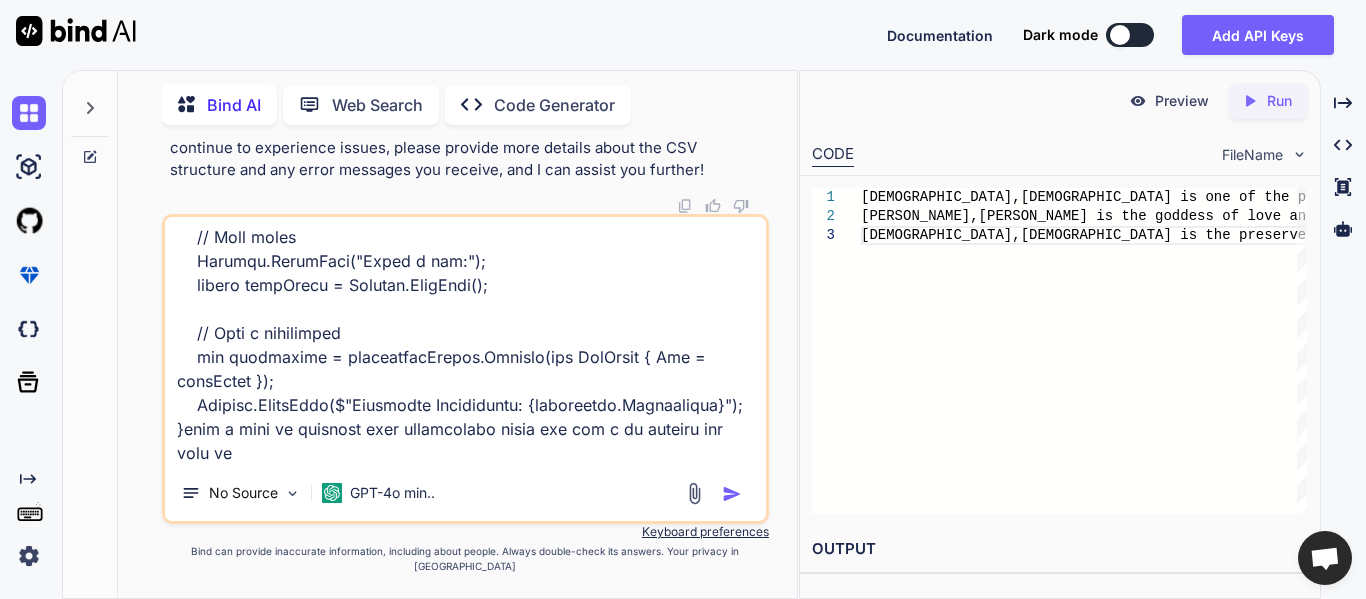 drag, startPoint x: 358, startPoint y: 419, endPoint x: 523, endPoint y: 425, distance: 165.10905 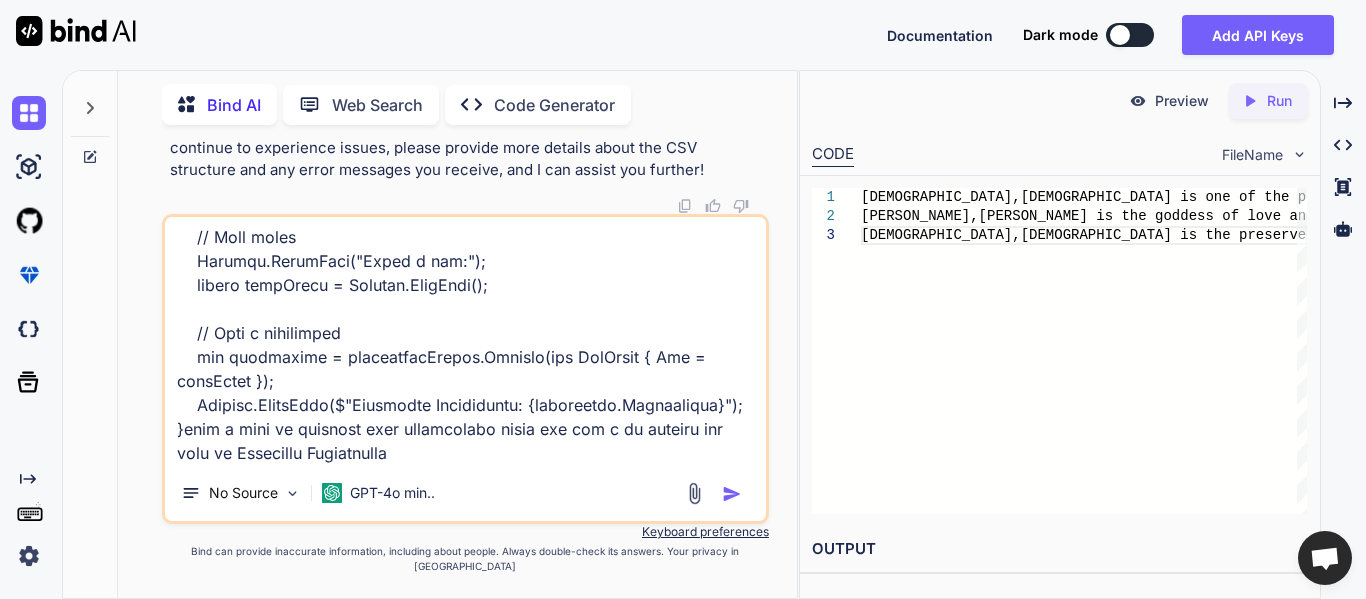 type on "public static void Main(string[] args)
{
// Load data from CSV
var context = new MLContext();
var dataPath = "C:\\Users\\sravanthir\\source\\repos\\TextDescriptionGeneration\\TextDescriptionGeneration\\TrainingDataForGeneratingDescription.csv"; // Update with your CSV file path
var data = context.Data.LoadFromTextFile<TagInput>(dataPath, separatorChar: ',', hasHeader: true);
// Define the pipeline
var pipeline = context.Transforms.Conversion.MapValueToKey("Label", nameof(TagInput.Tag))
.Append(context.Transforms.Text.FeaturizeText("Features", nameof(TagInput.Tag)))
.Append(context.MulticlassClassification.Trainers.SdcaMaximumEntropy("Label", "Features"))
.Append(context.Transforms.Conversion.MapKeyToValue("PredictedLabel"));
// Train the model
var model = [DOMAIN_NAME](data);
// Create a prediction engine
var predictionEngine = context.Model.CreatePredictionEngine<TagInput, TagOutput>(model);
// User input
Console.WriteLine("Enter a..." 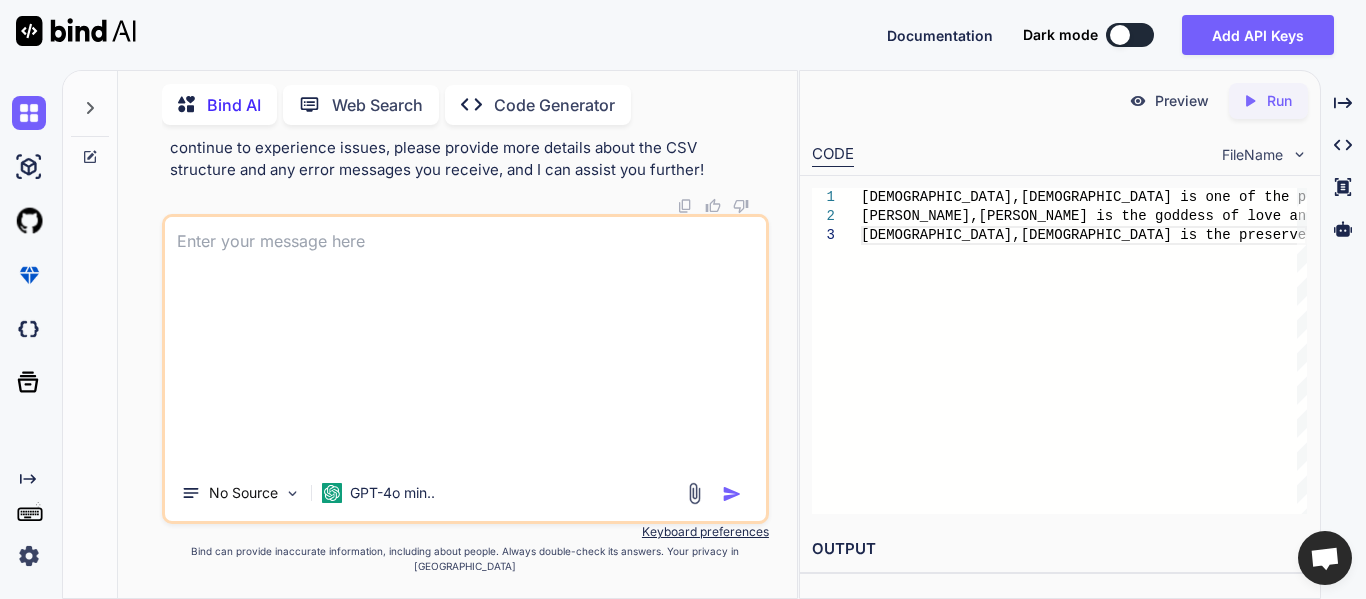 scroll, scrollTop: 0, scrollLeft: 0, axis: both 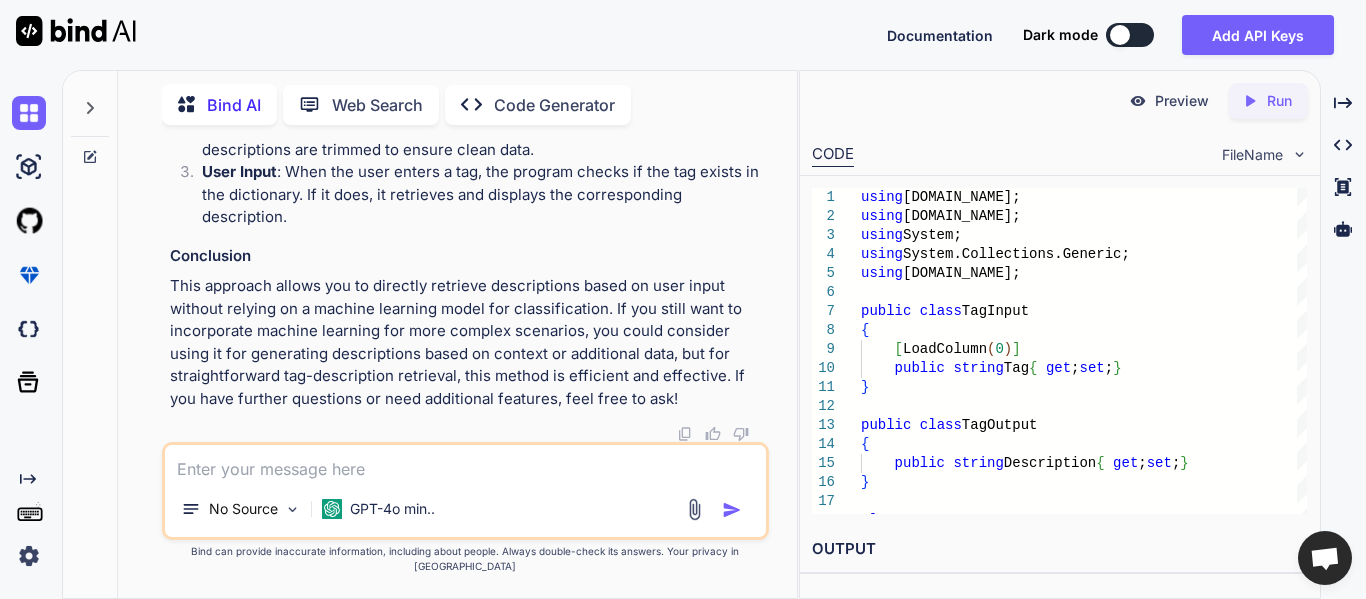 drag, startPoint x: 220, startPoint y: 228, endPoint x: 271, endPoint y: 364, distance: 145.24806 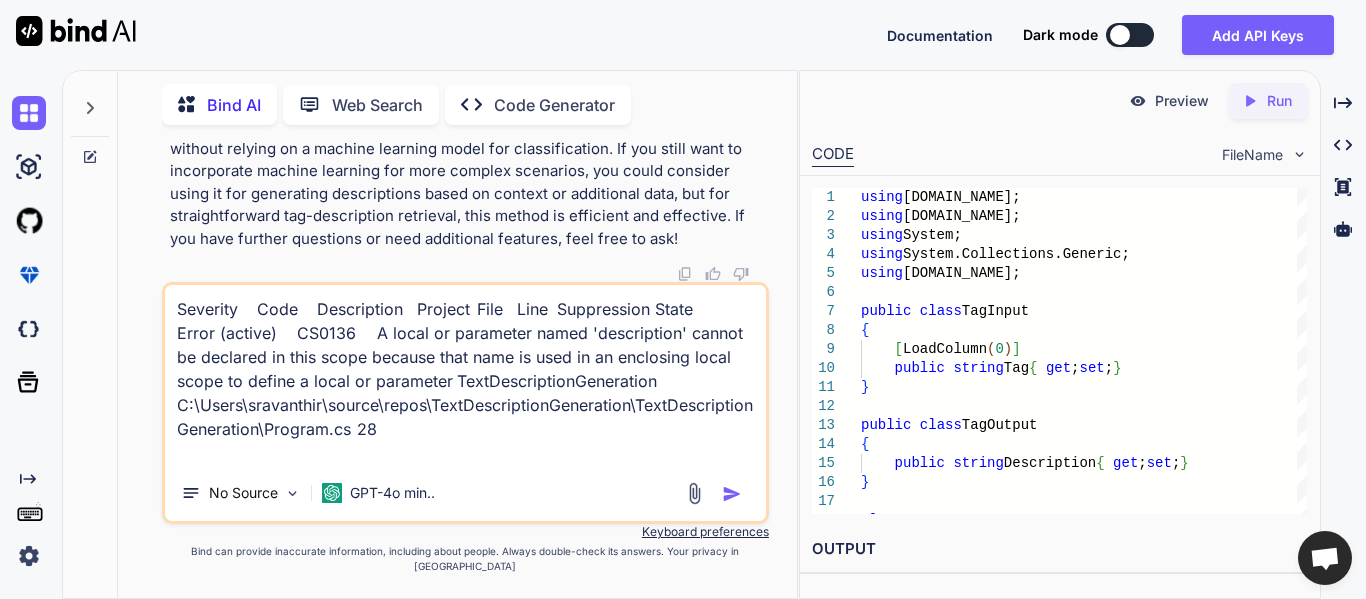 paste on "public static void Main(string[] args)
{
// Load data from CSV
var context = new MLContext();
var dataPath = "C:\\Users\\sravanthir\\source\\repos\\TextDescriptionGeneration\\TextDescriptionGeneration\\TrainingDataForGeneratingDescription.csv"; // Update with your CSV file path
var data = context.Data.LoadFromTextFile<TagInput>(dataPath, separatorChar: ',', hasHeader: true);
// Create a dictionary to map tags to descriptions
var tagDescriptionMap = new Dictionary<string, string>();
// Read the data and populate the dictionary
using (var reader = new StreamReader(dataPath))
{
// Skip the header
reader.ReadLine();
while (!reader.EndOfStream)
{
var line = reader.ReadLine();
var values = line.Split(',');
if (values.Length == 2)
{
var tag = values[0].Trim('"'); // Remove quotes if present
var description = values[1].Trim('"'); // Remove quotes if present
..." 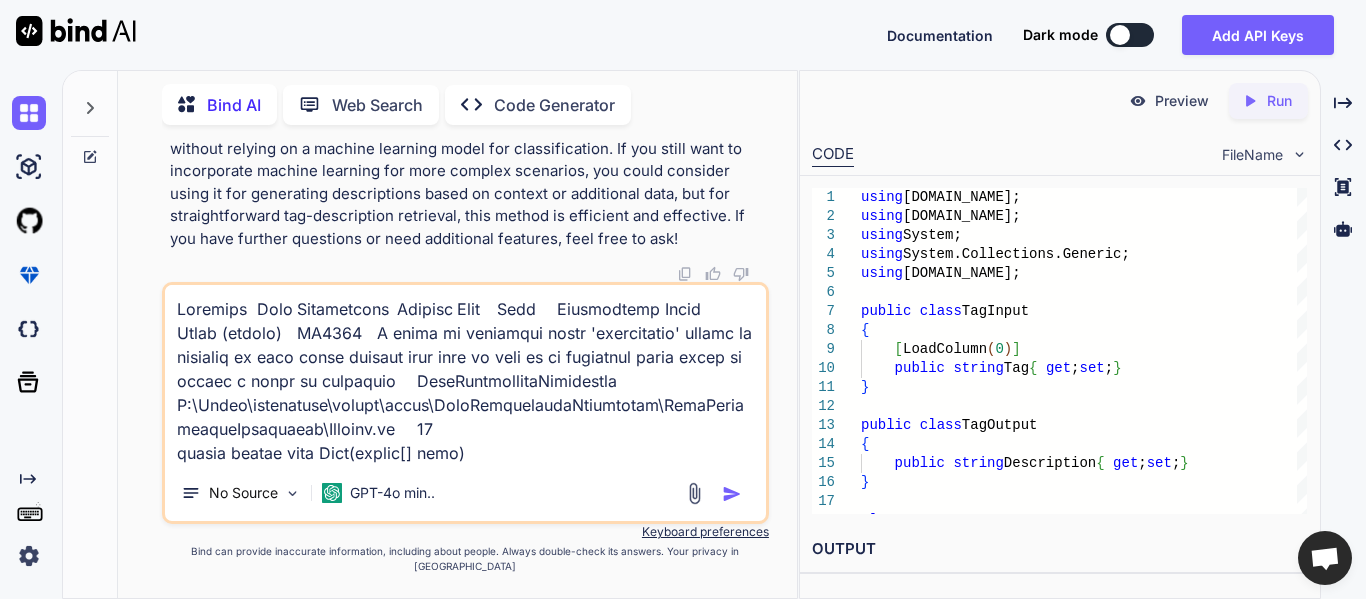 scroll, scrollTop: 1010, scrollLeft: 0, axis: vertical 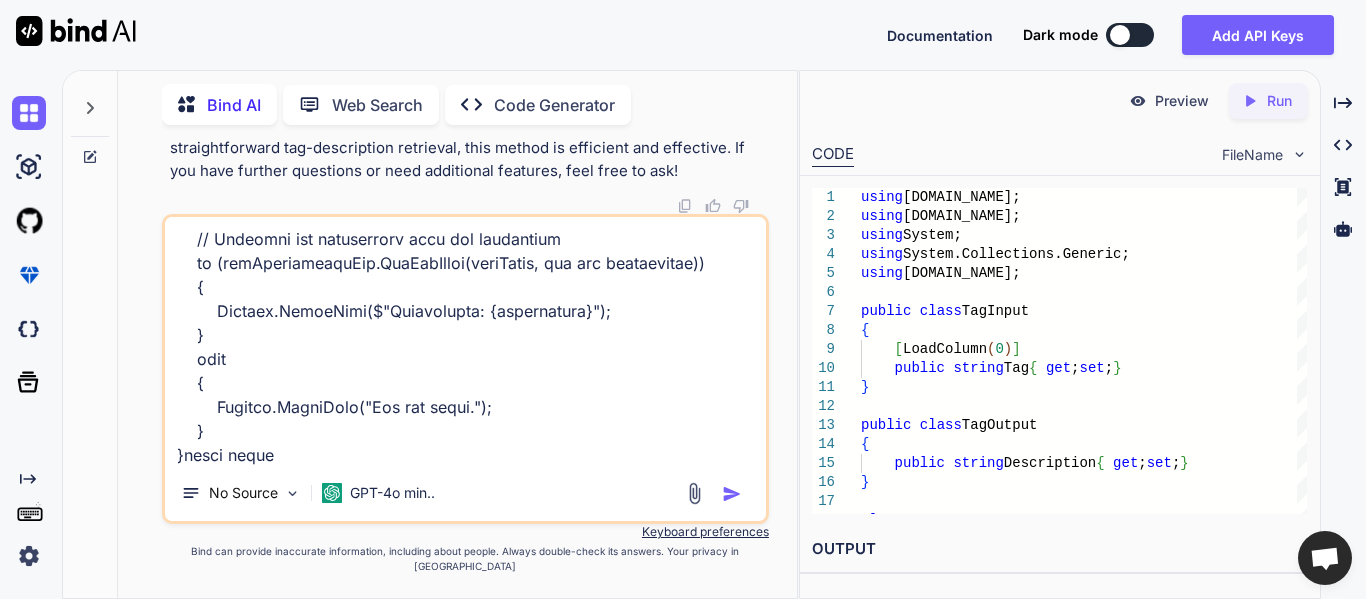 type on "Severity	Code	Description	Project	File	Line	Suppression State
Error (active)	CS0136	A local or parameter named 'description' cannot be declared in this scope because that name is used in an enclosing local scope to define a local or parameter	TextDescriptionGeneration	C:\Users\sravanthir\source\repos\TextDescriptionGeneration\TextDescriptionGeneration\Program.cs	28
public static void Main(string[] args)
{
// Load data from CSV
var context = new MLContext();
var dataPath = "C:\\Users\\sravanthir\\source\\repos\\TextDescriptionGeneration\\TextDescriptionGeneration\\TrainingDataForGeneratingDescription.csv"; // Update with your CSV file path
var data = context.Data.LoadFromTextFile<TagInput>(dataPath, separatorChar: ',', hasHeader: true);
// Create a dictionary to map tags to descriptions
var tagDescriptionMap = new Dictionary<string, string>();
// Read the data and populate the dictionary
using (var reader = new StreamReader(dataPath))
{
// Skip the header
..." 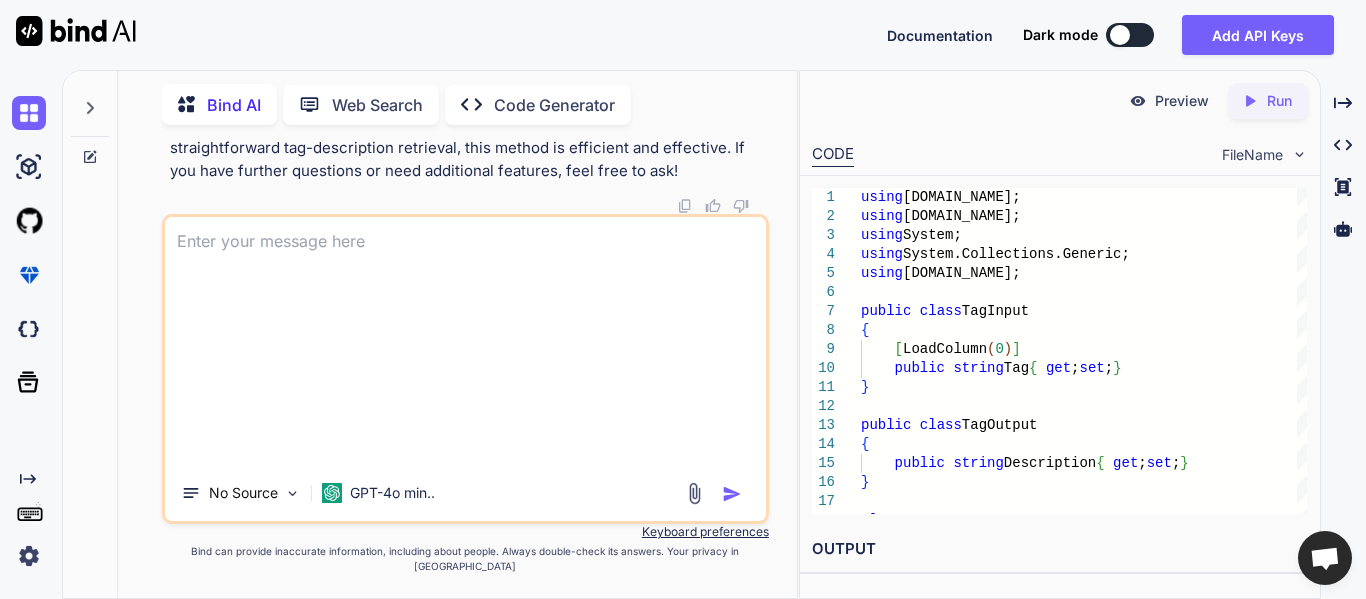 scroll, scrollTop: 0, scrollLeft: 0, axis: both 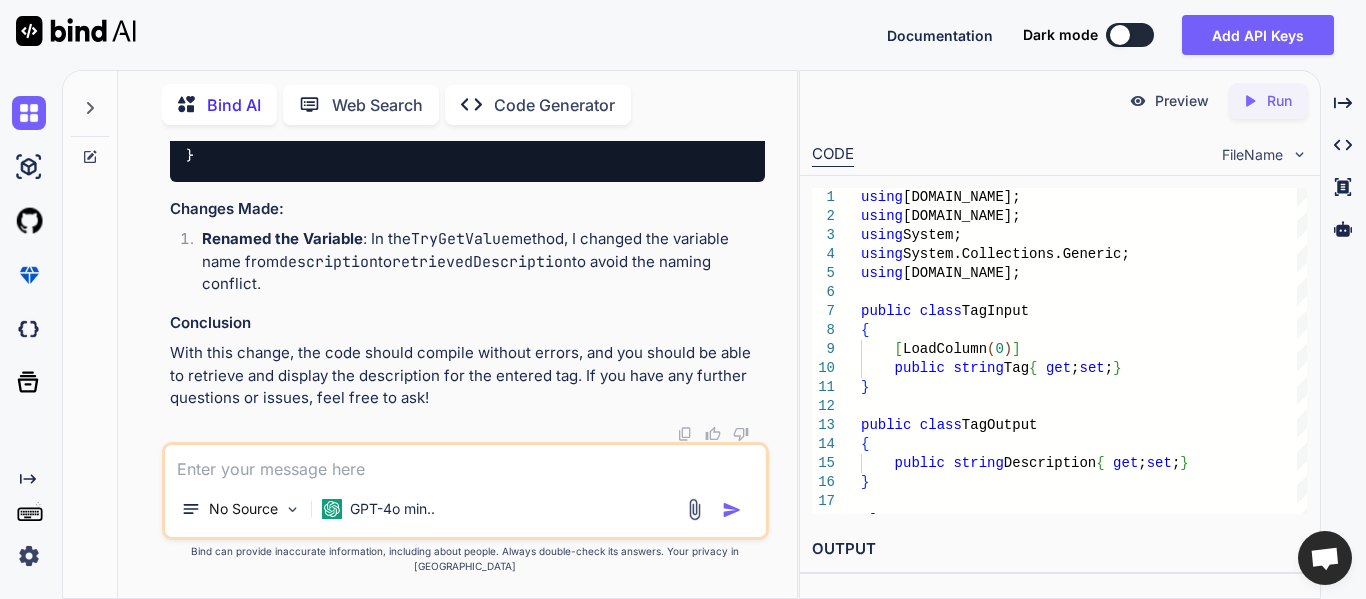 type 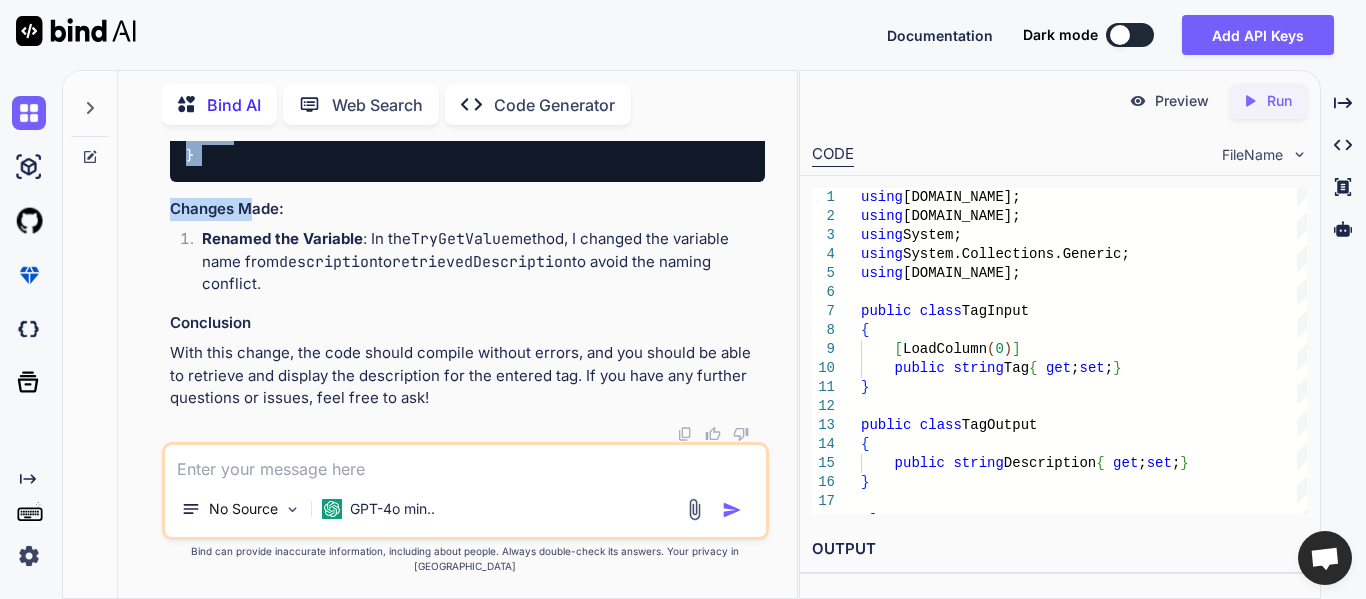 scroll, scrollTop: 22335, scrollLeft: 0, axis: vertical 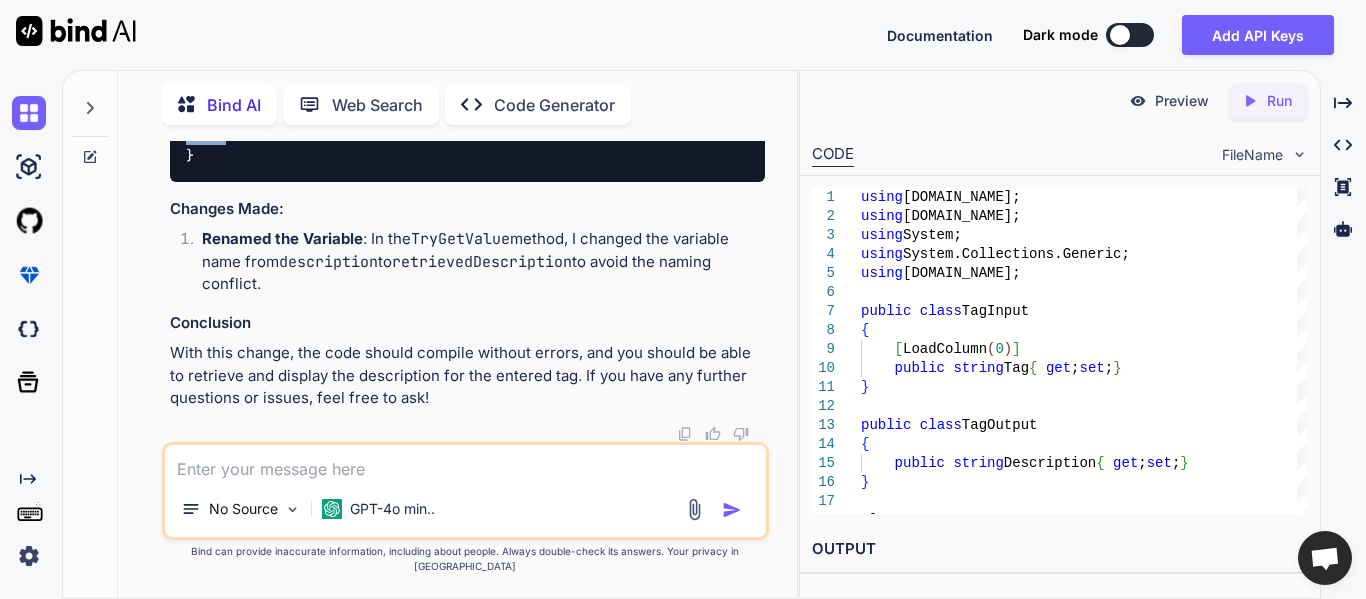 drag, startPoint x: 219, startPoint y: 319, endPoint x: 261, endPoint y: 256, distance: 75.716576 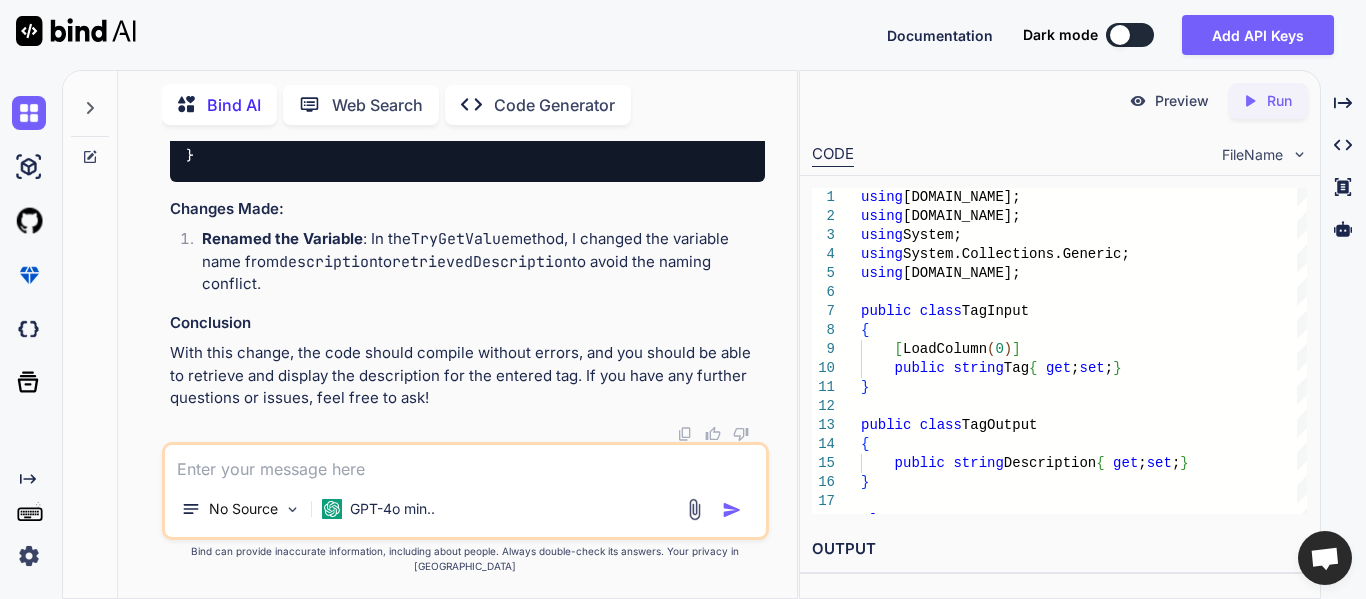 click on "using  [DOMAIN_NAME];
using  [DOMAIN_NAME];
using  System;
using  System.Collections.Generic;
using  [DOMAIN_NAME];
public   class   TagInput
{
[ LoadColumn(0) ]
public   string  Tag {  get ;  set ; }
}
public   class   TagOutput
{
public   string  Description {  get ;  set ; }
}
class   Program
{
public   static   void   Main ( string []  args )
{
// Load data from CSV
var  context =  new  MLContext();
var  dataPath =  "C:\\Users\\sravanthir\\source\\repos\\TextDescriptionGeneration\\TextDescriptionGeneration\\TrainingDataForGeneratingDescription.csv" ;  // Update with your CSV file path
var  data = context.Data.LoadFromTextFile<TagInput>(dataPath, separatorChar:  ',' , hasHeader:  true );
// Create a dictionary to map tags to descriptions
var  tagDescriptionMap =  new  Dictionary< string ,  string >();
// Read the data and populate the dictionary
using  ( var  reader =  new // Skip the header if" at bounding box center (467, -59) 